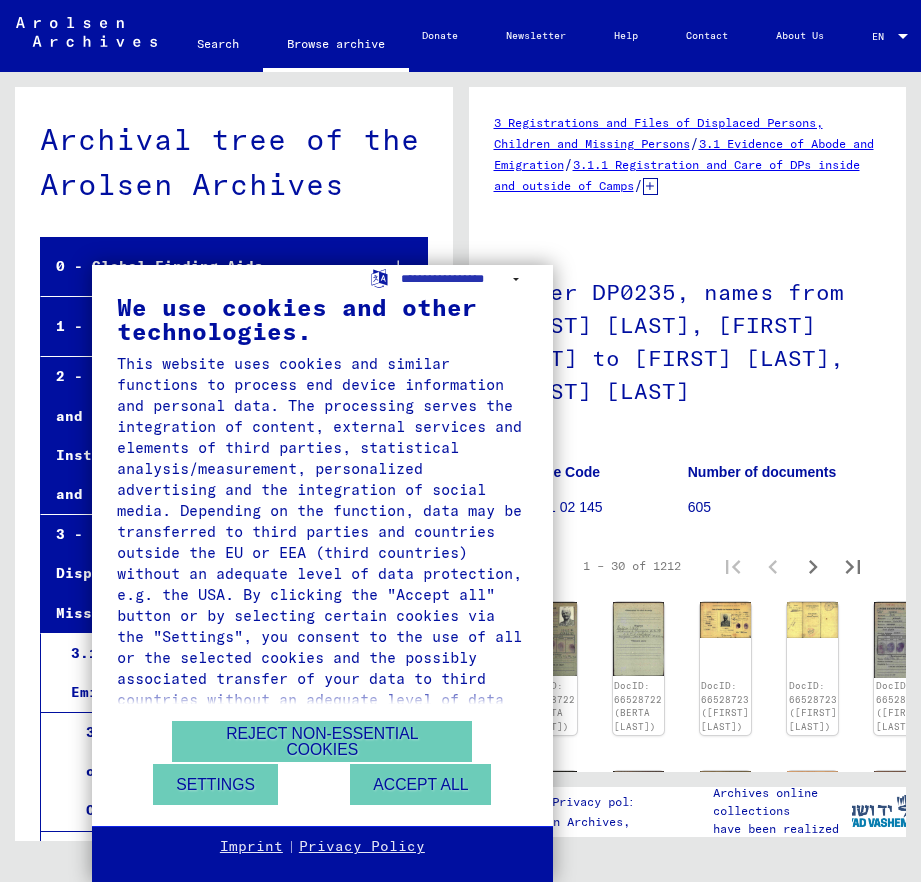scroll, scrollTop: 0, scrollLeft: 0, axis: both 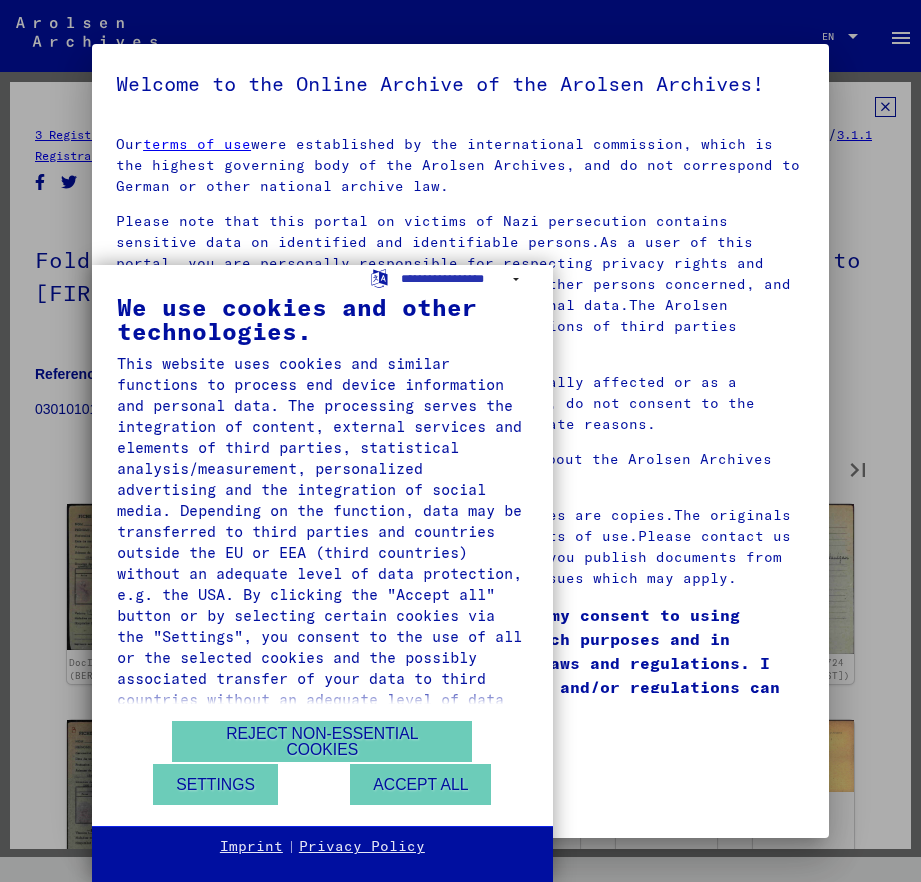 type on "*" 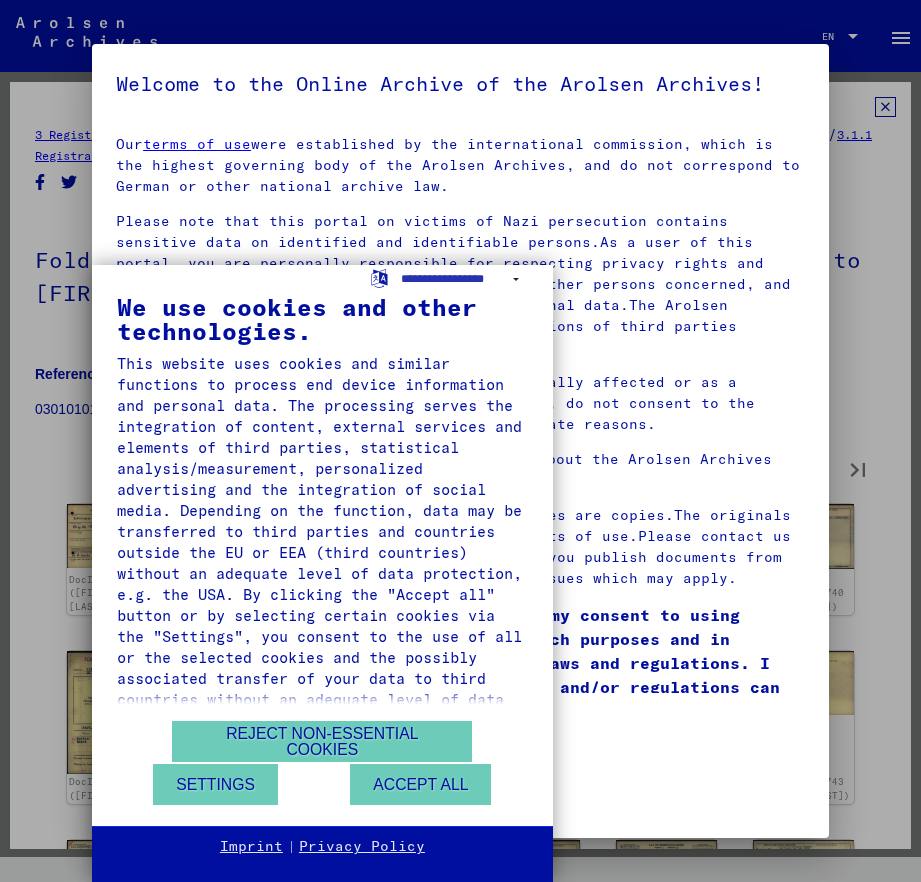 type on "*" 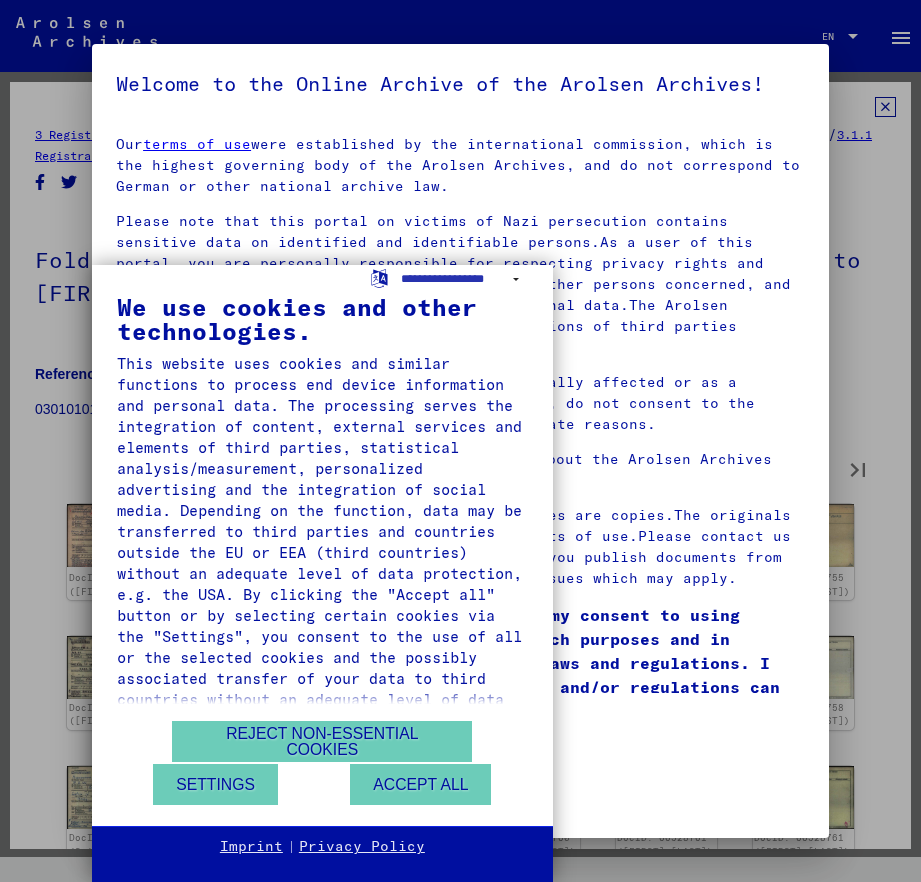 type on "*" 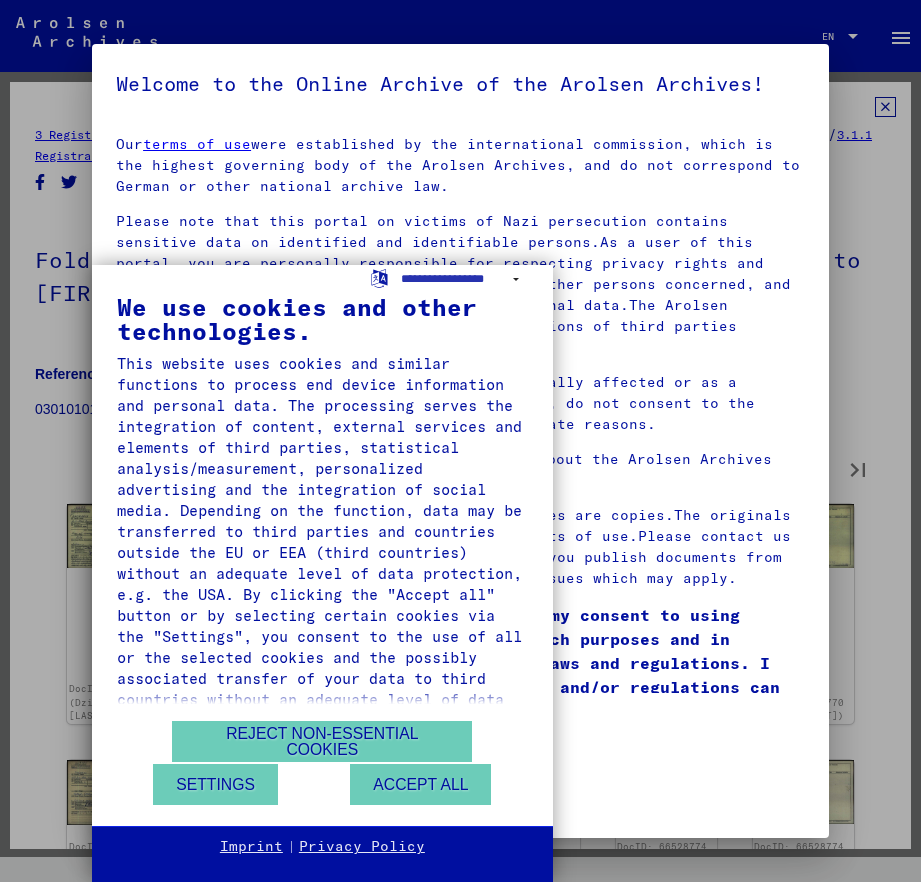 type on "*" 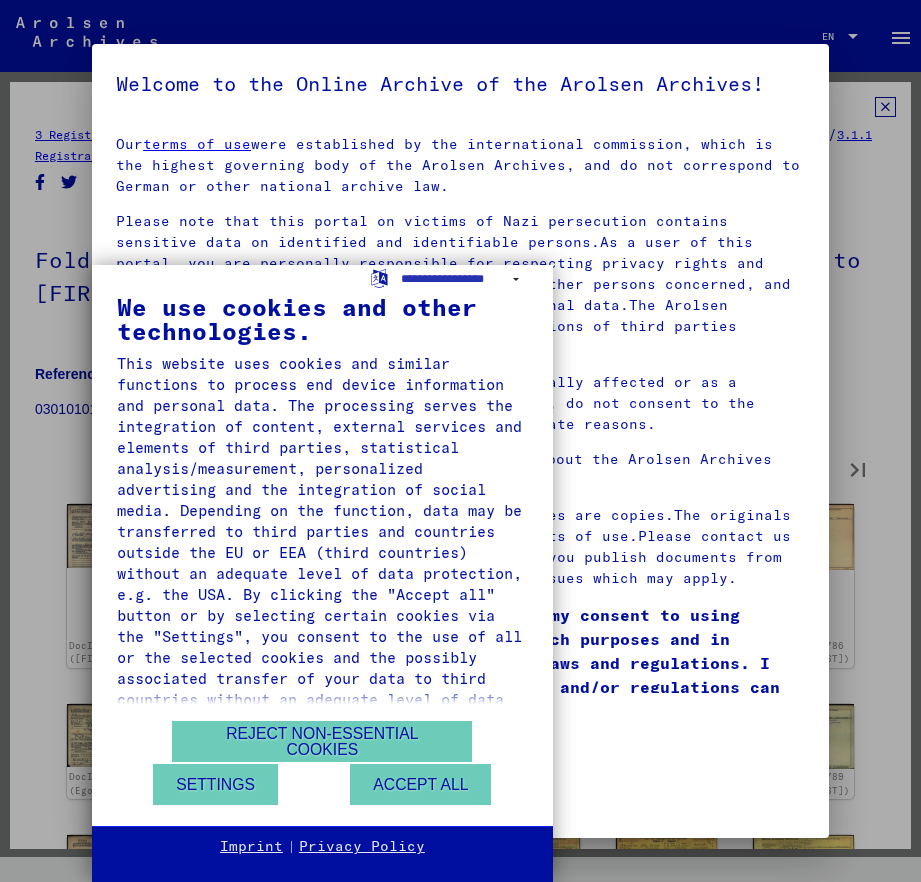 type on "*" 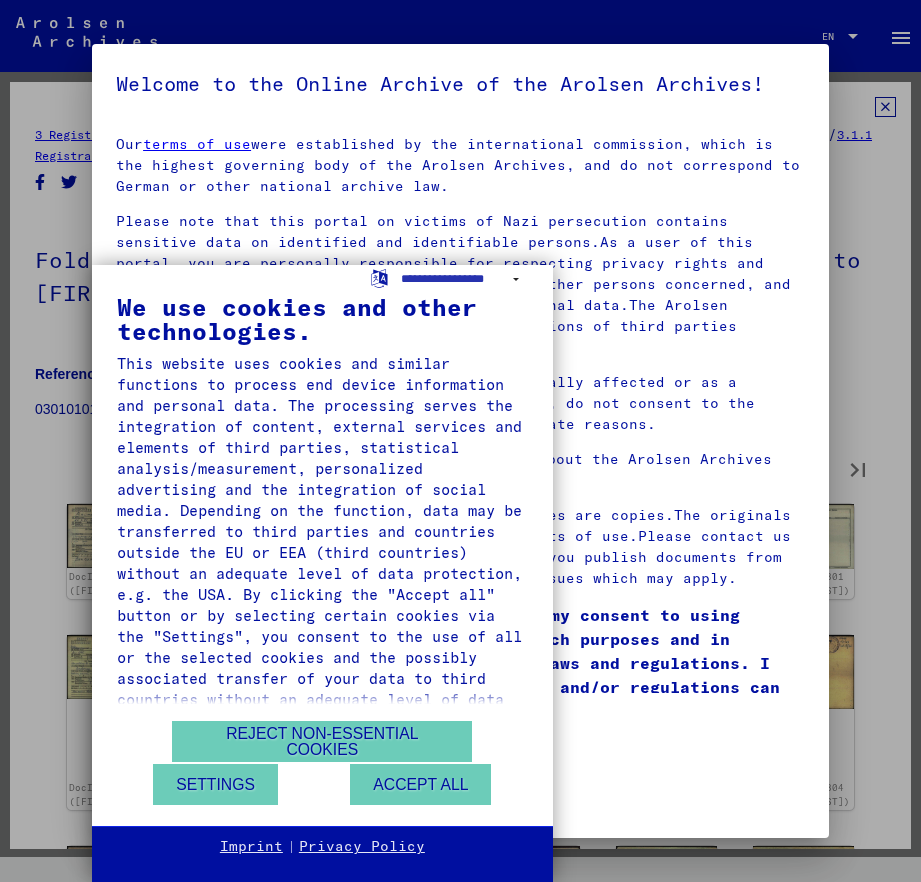 type on "*" 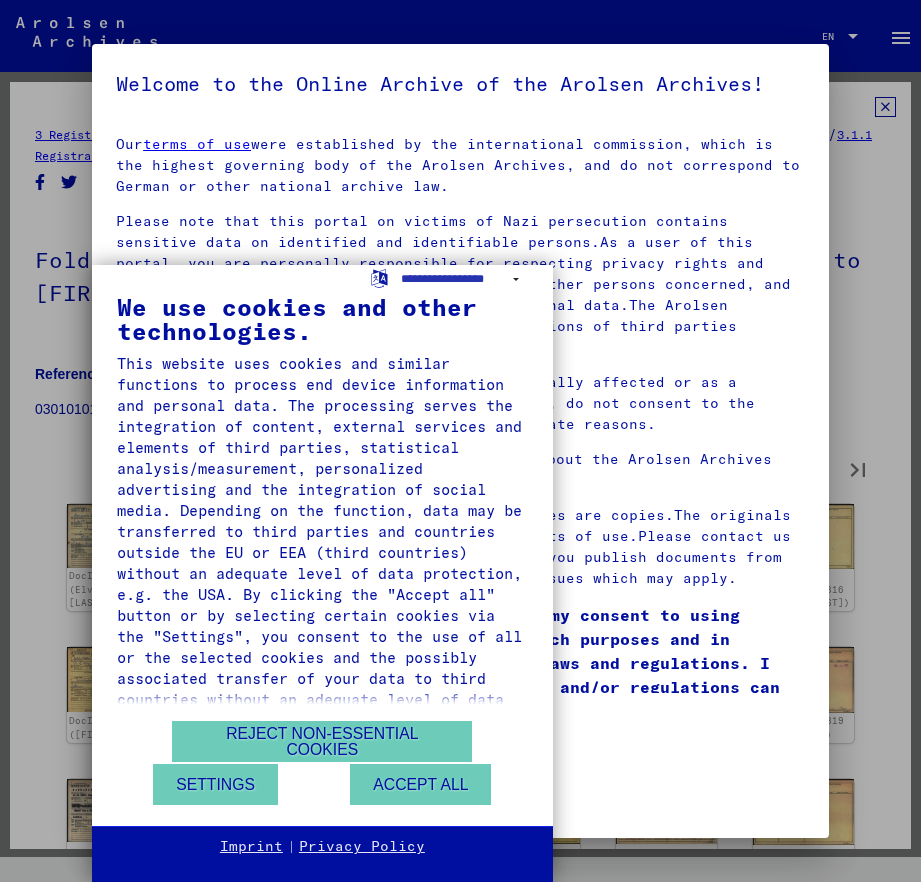 type on "*" 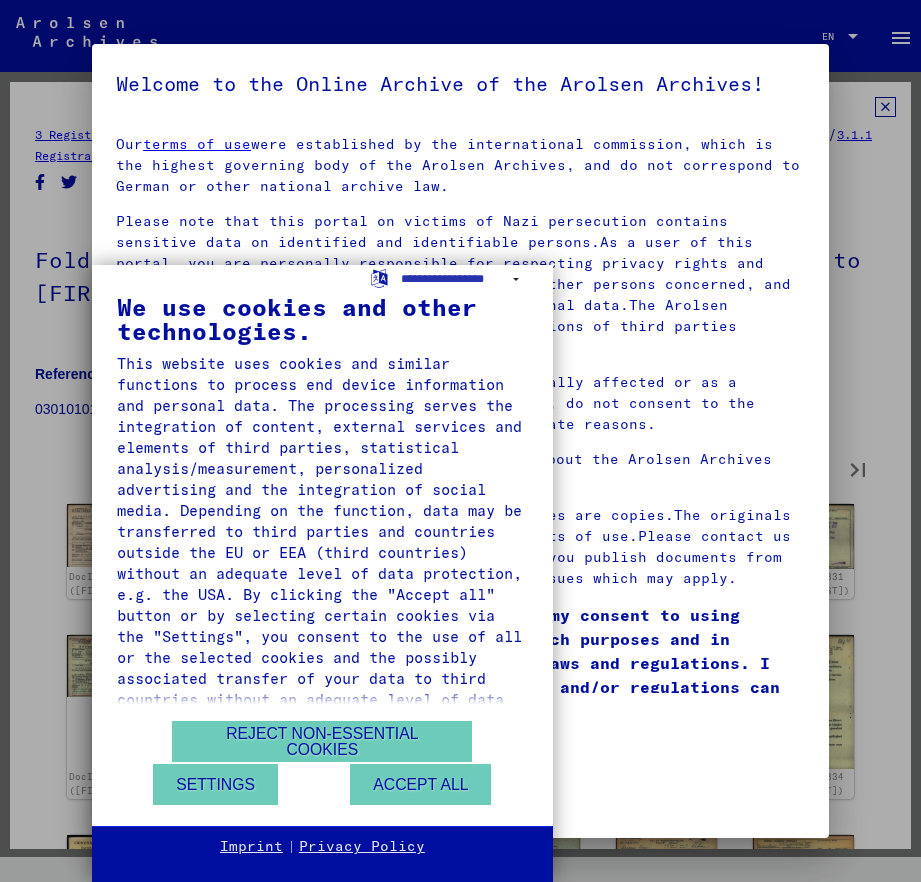 type on "*" 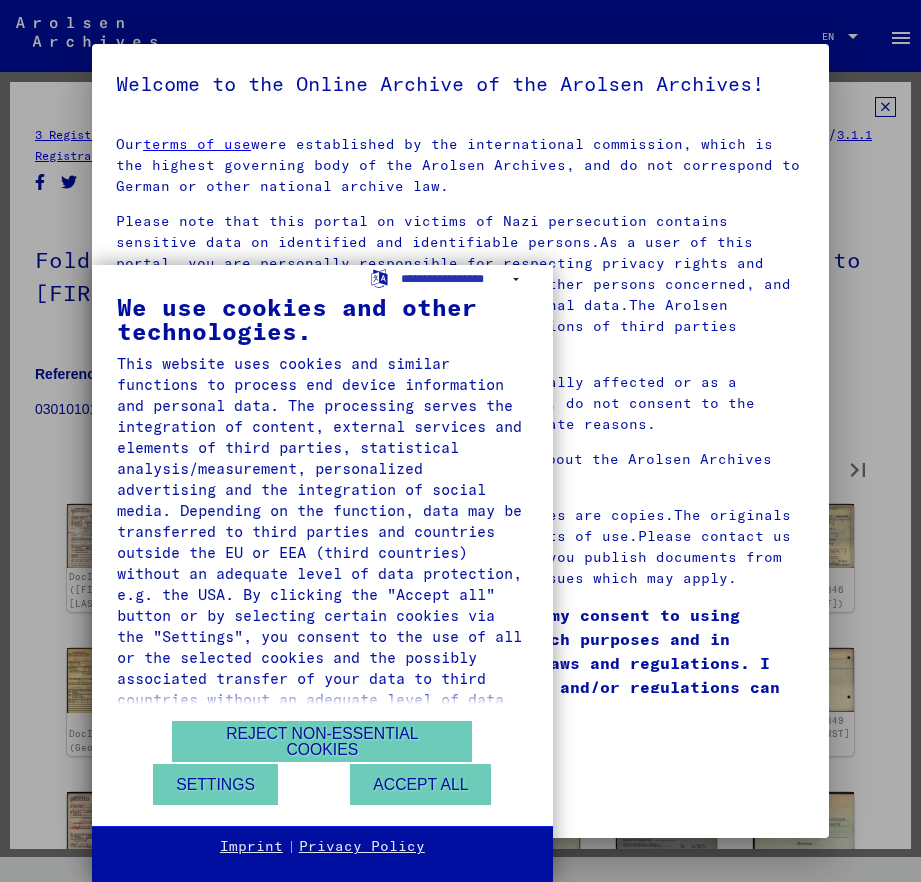 type on "**" 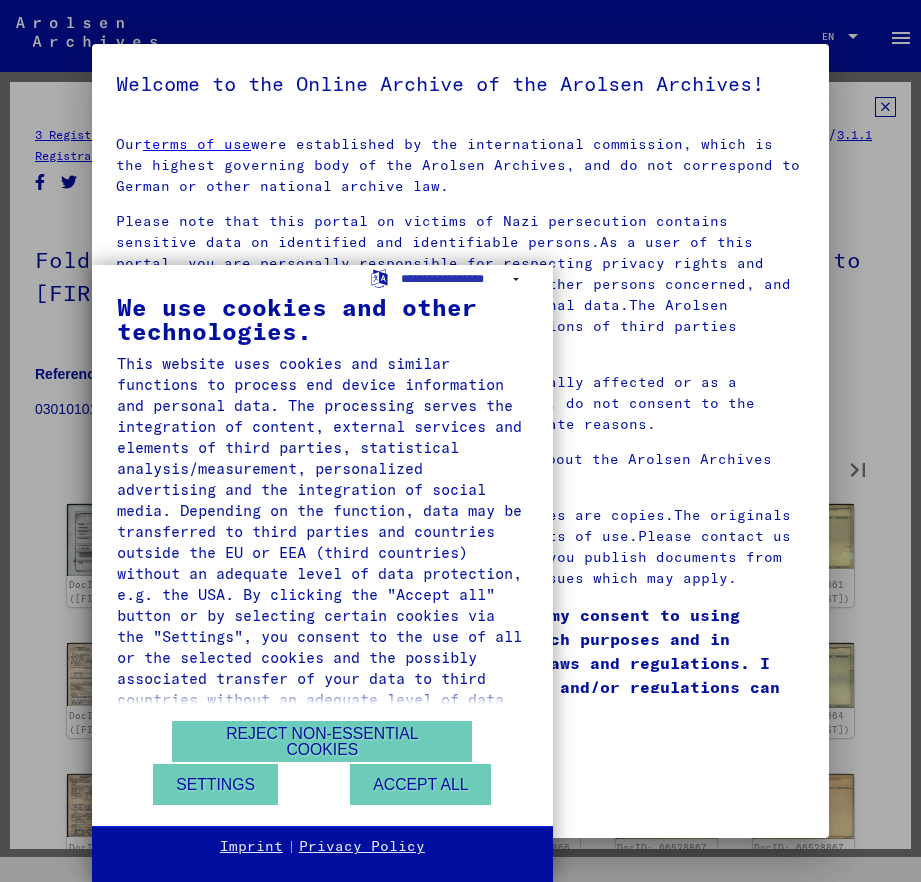 type on "**" 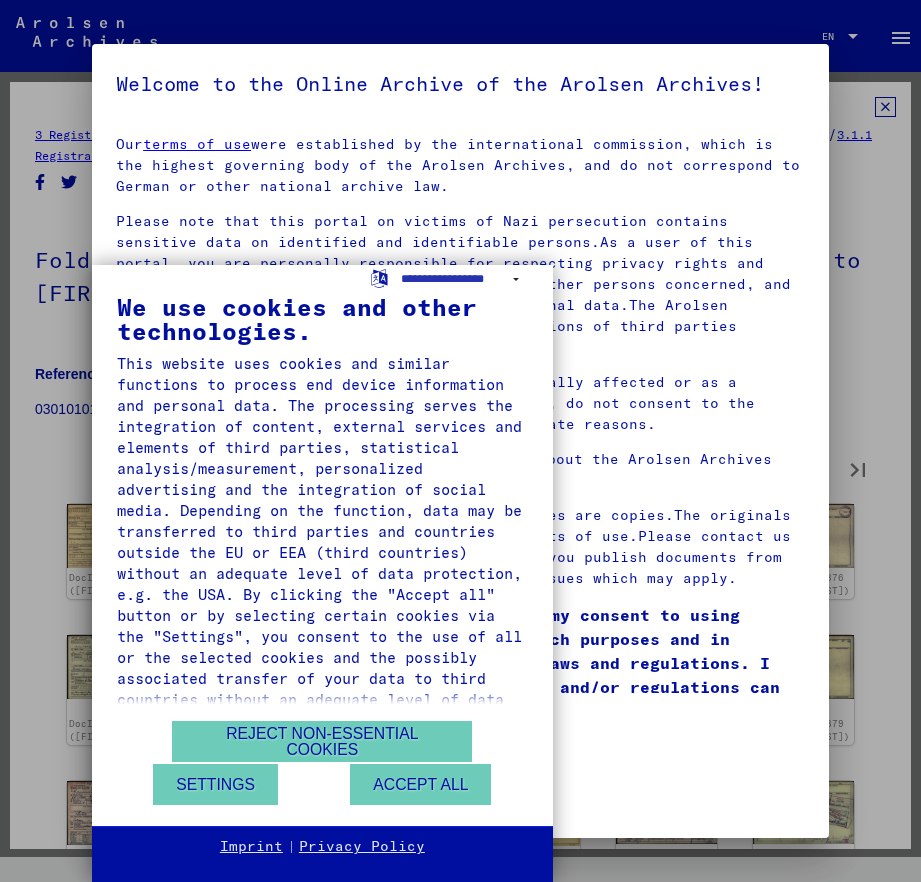 type on "**" 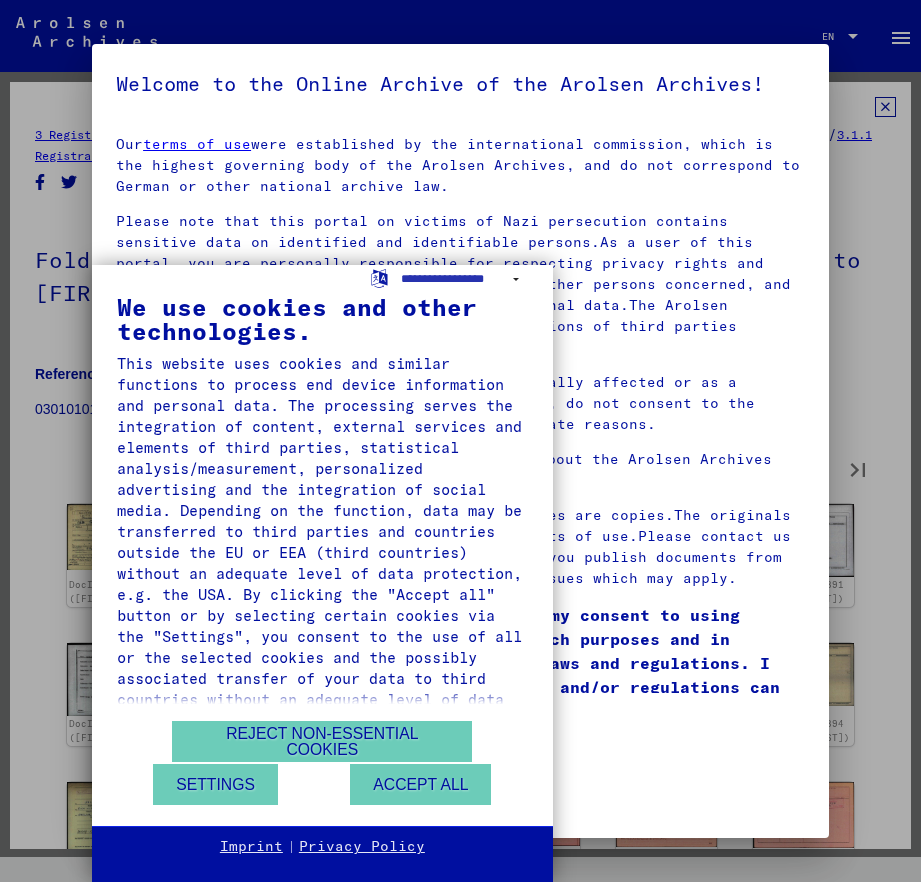 type on "**" 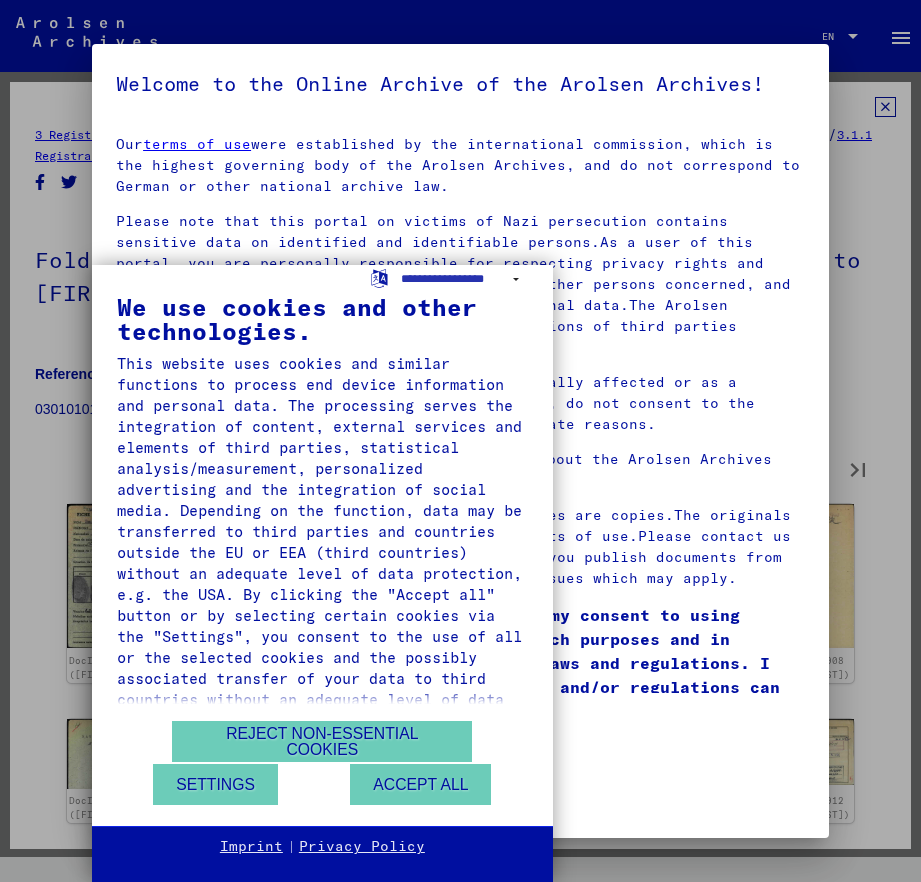 type on "**" 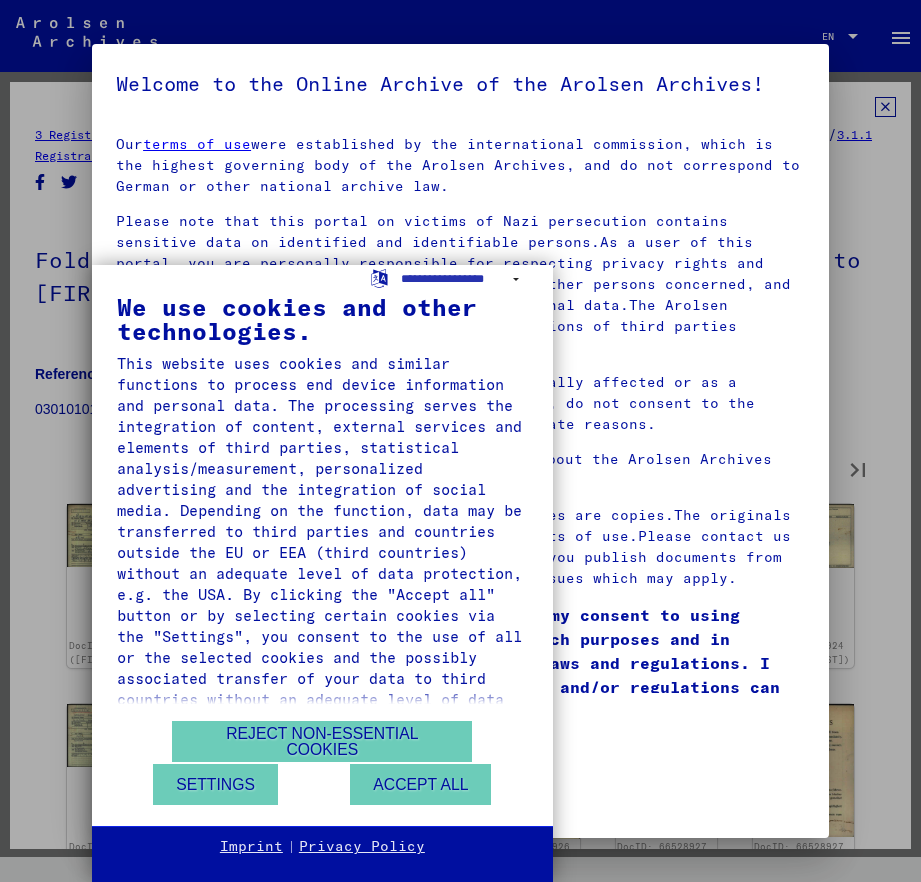 type on "**" 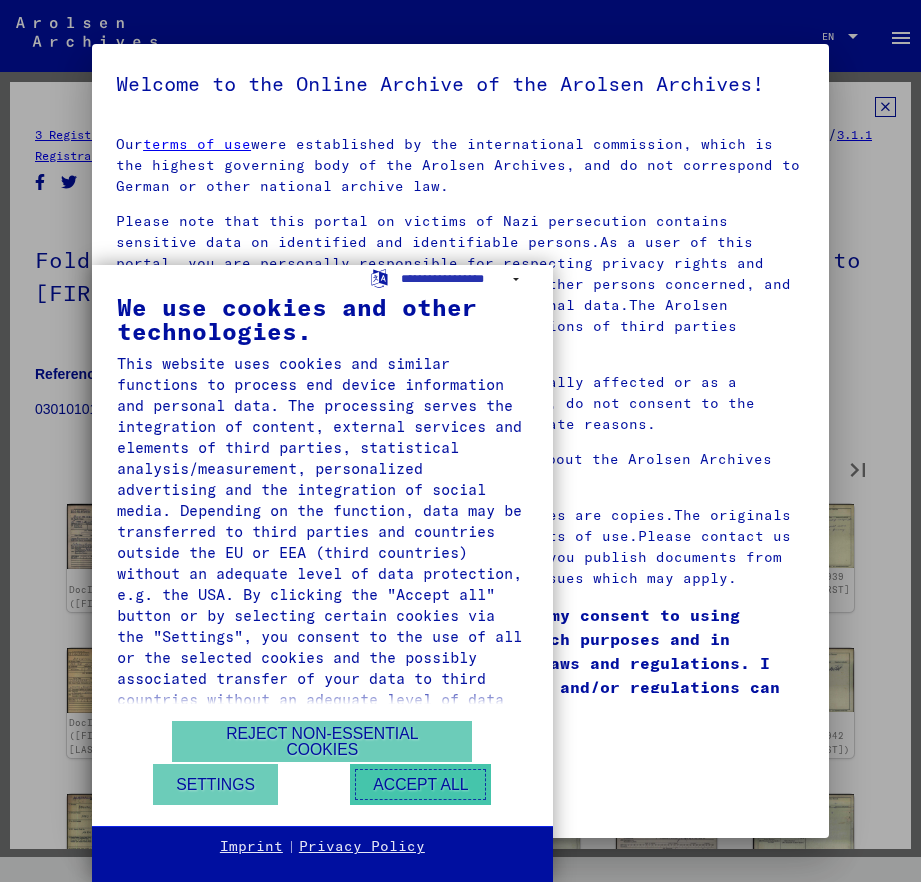 click on "Accept all" at bounding box center (420, 784) 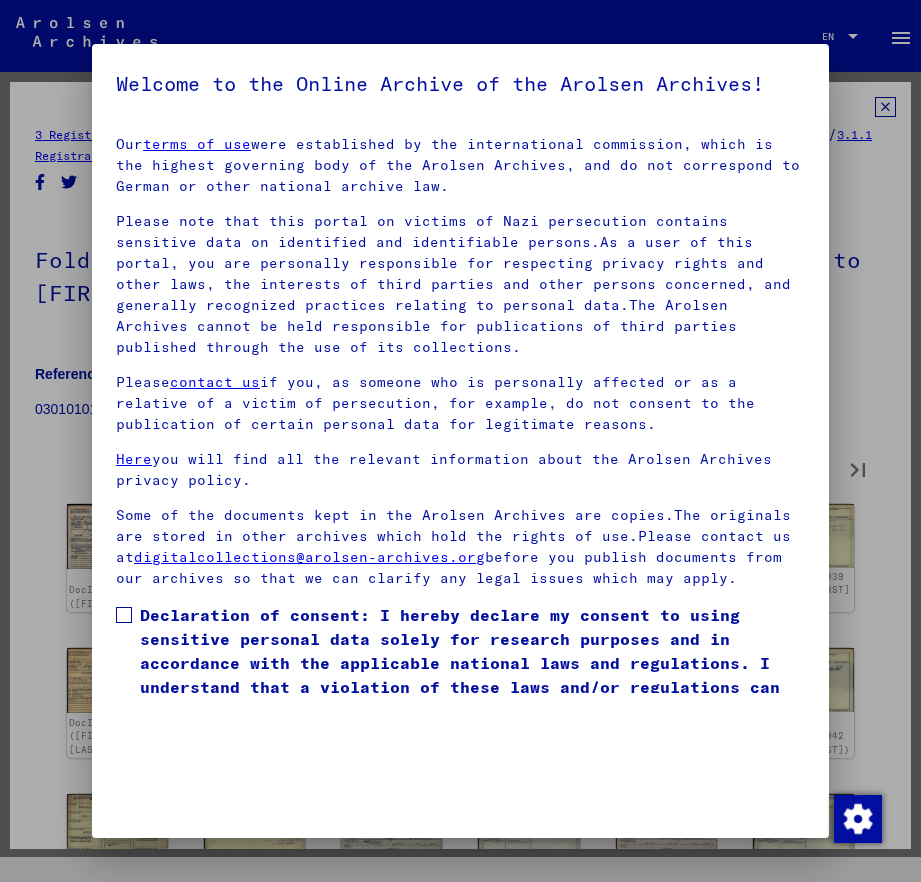 click on "Declaration of consent: I hereby declare my consent to using sensitive personal data solely for research purposes and in accordance with the applicable national laws and regulations. I understand that a violation of these laws and/or regulations can result in criminal proceedings." at bounding box center (472, 663) 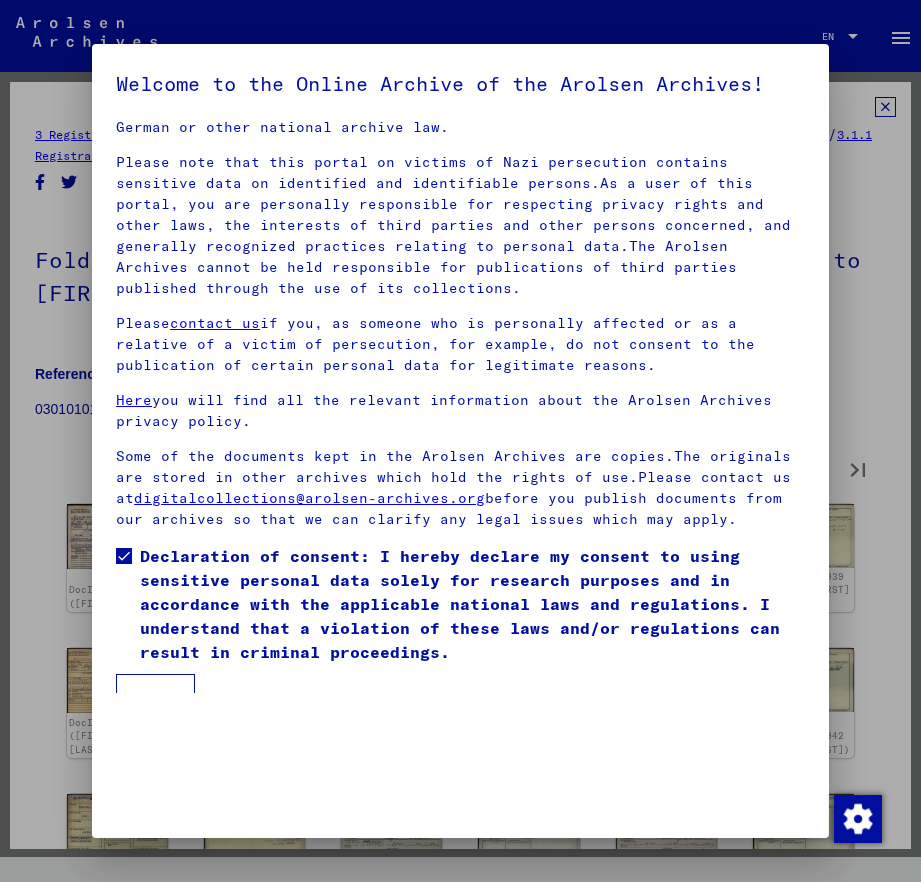 scroll, scrollTop: 88, scrollLeft: 0, axis: vertical 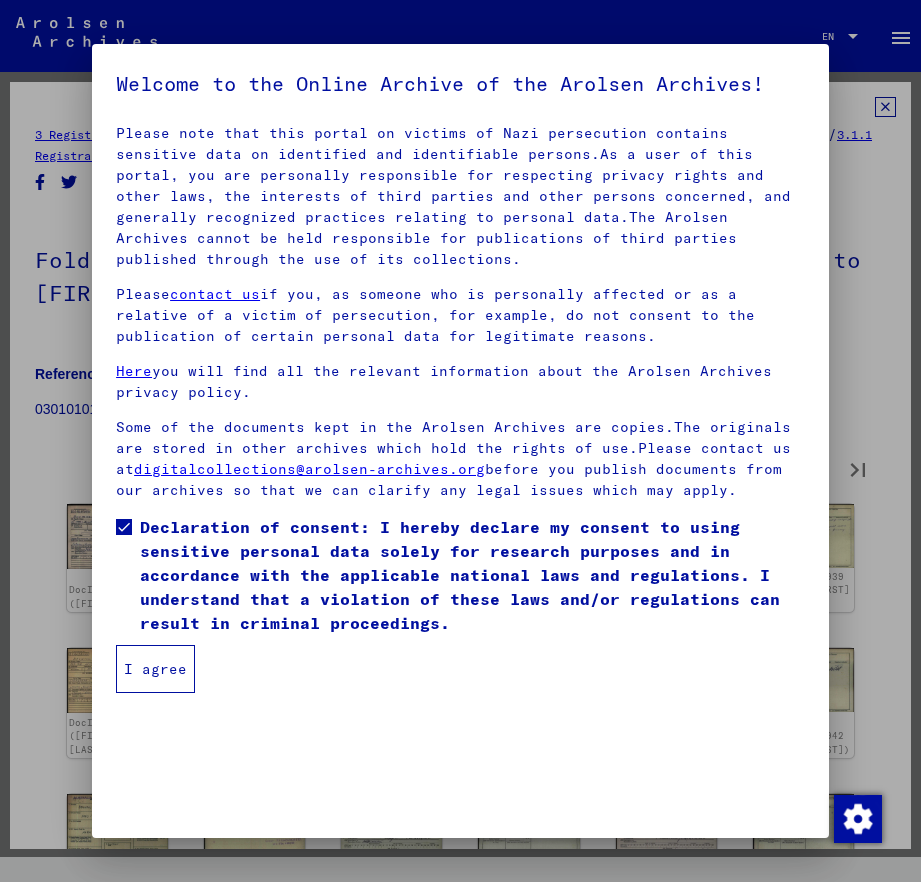 click on "I agree" at bounding box center [155, 669] 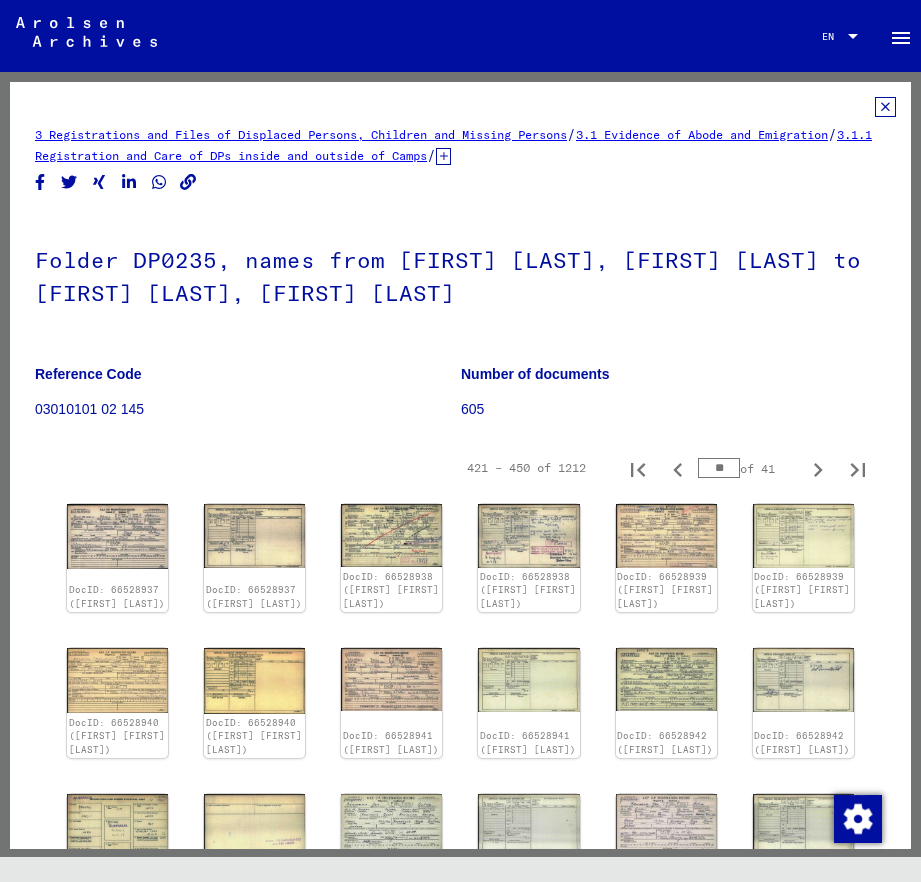 type on "**" 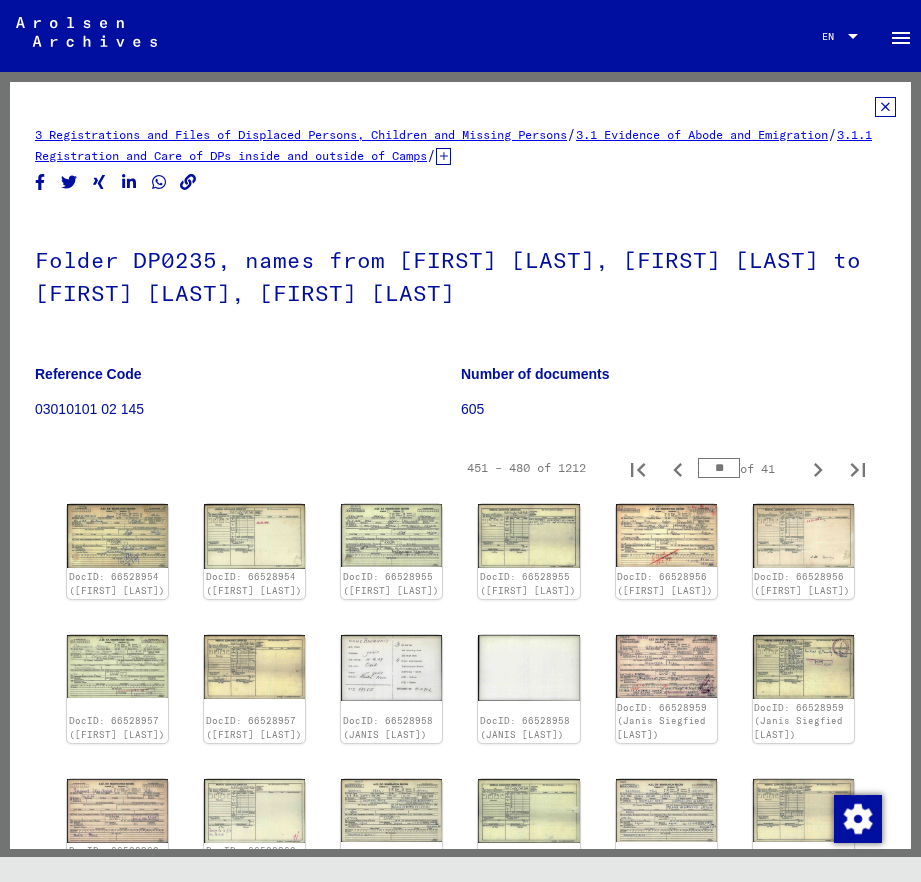 type on "**" 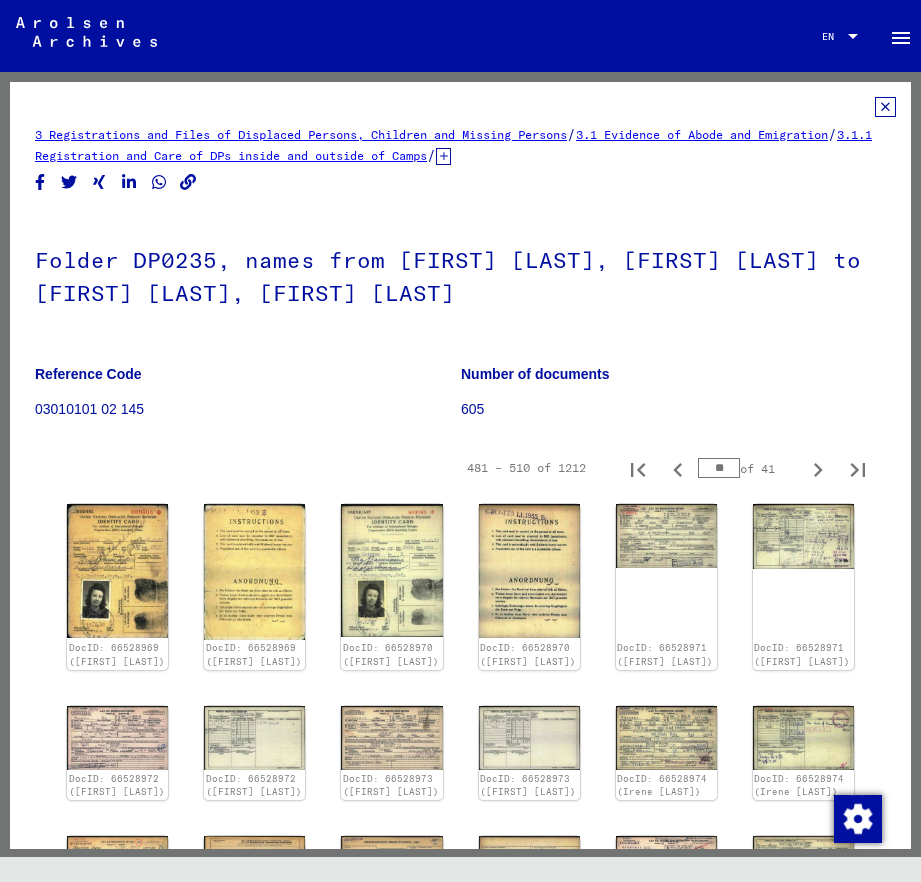 type on "**" 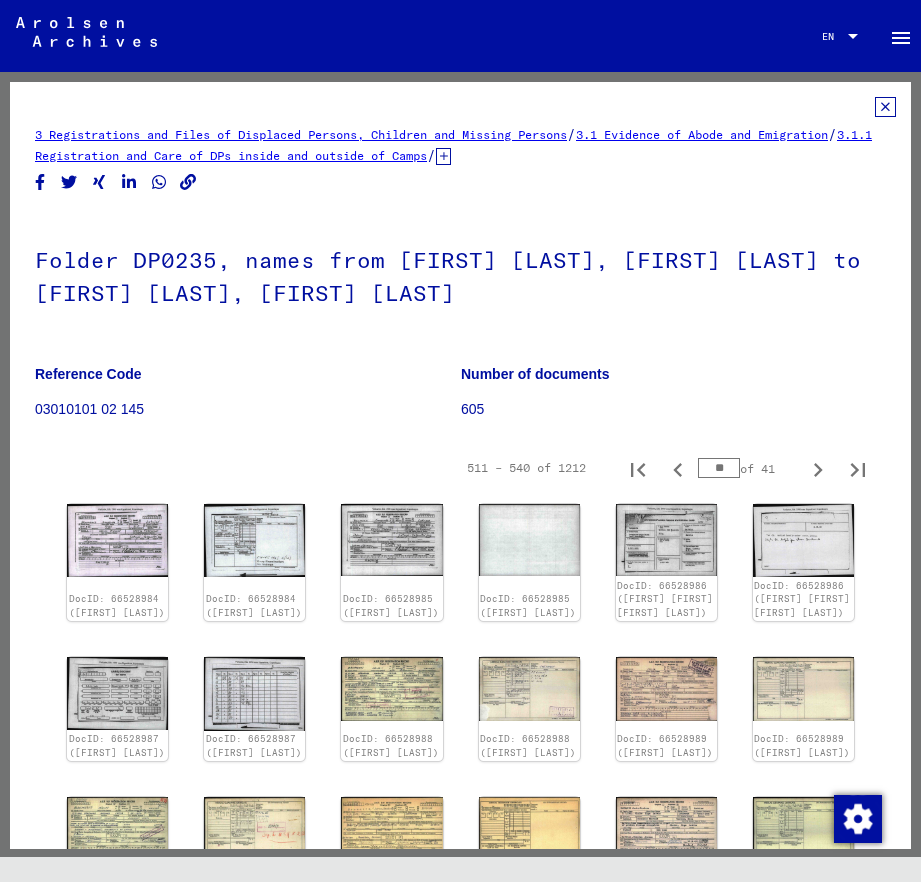 type on "**" 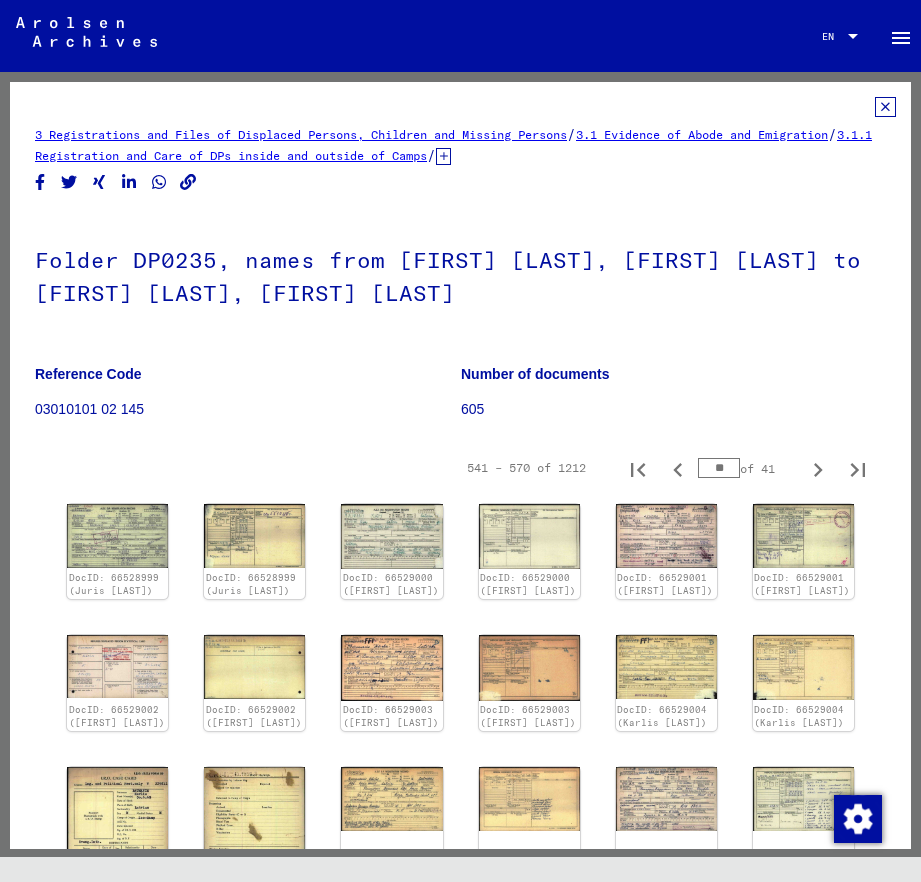 type on "**" 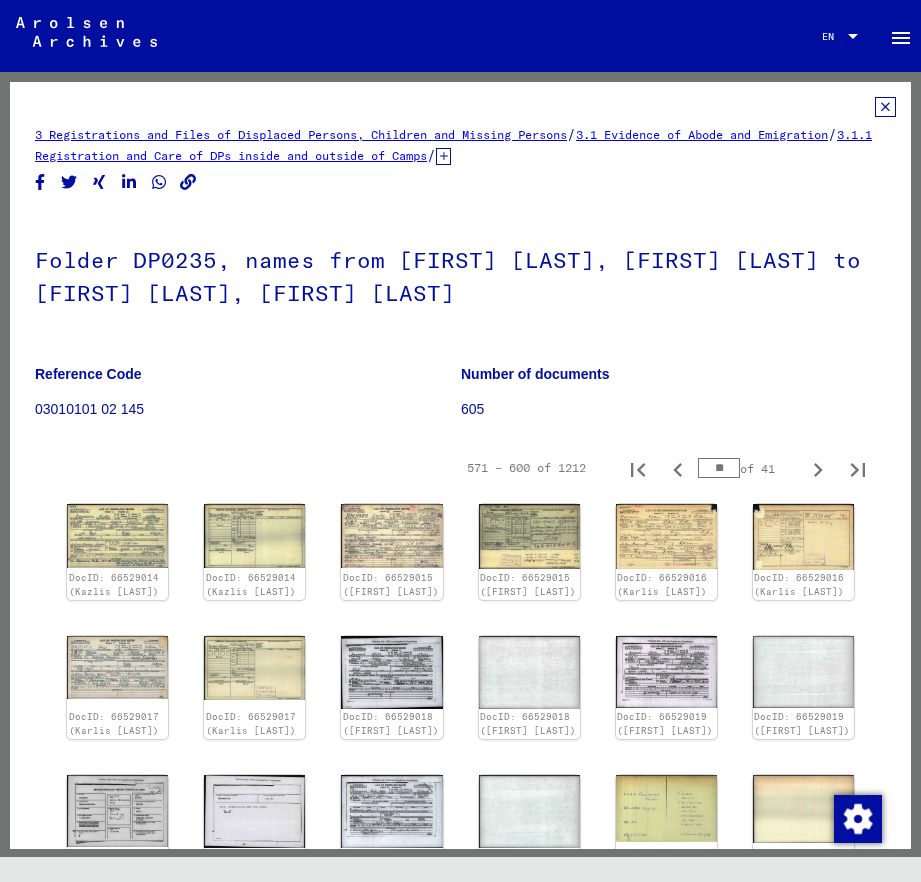 type on "**" 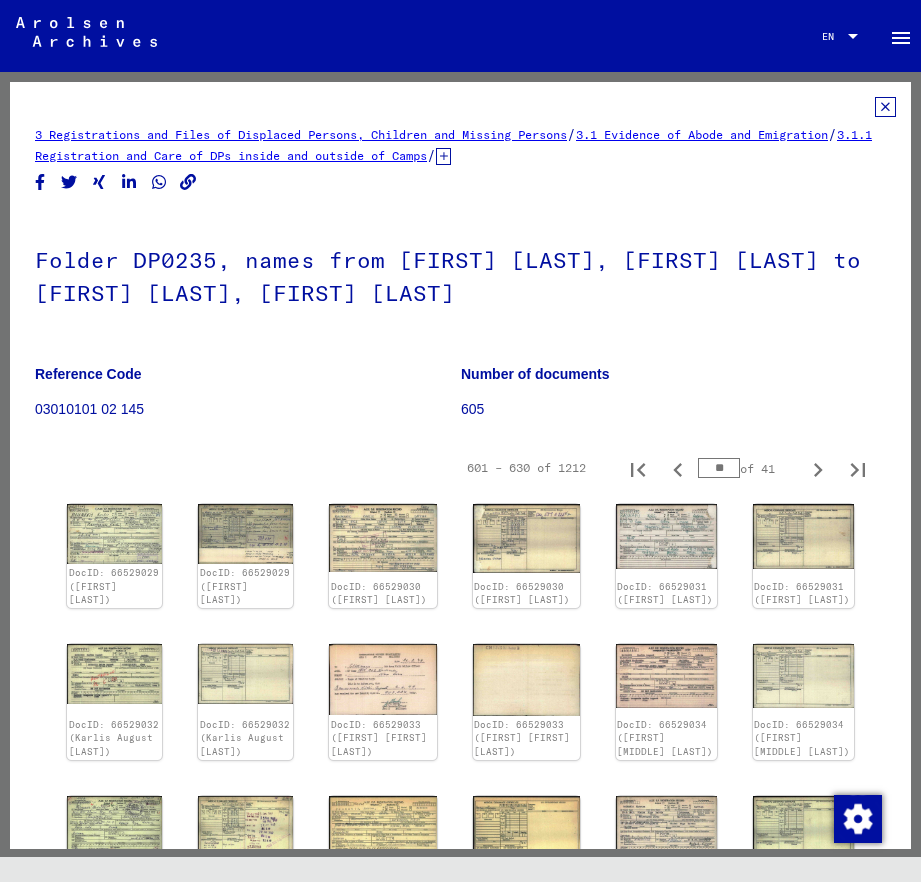 type on "**" 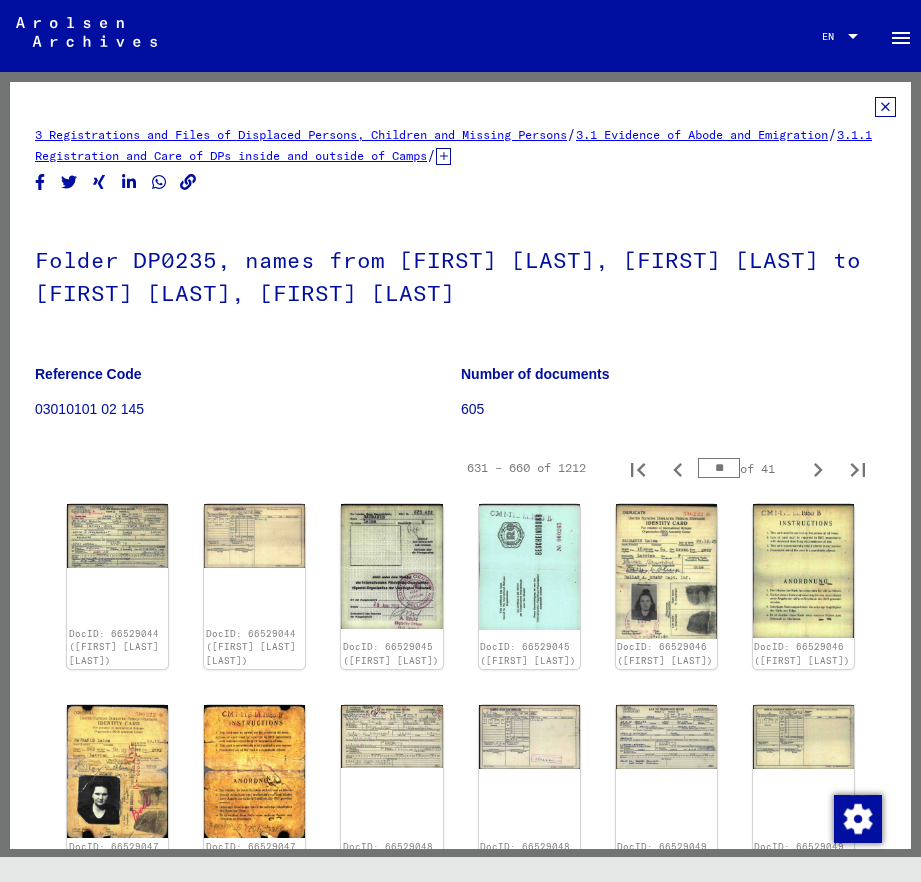 type on "**" 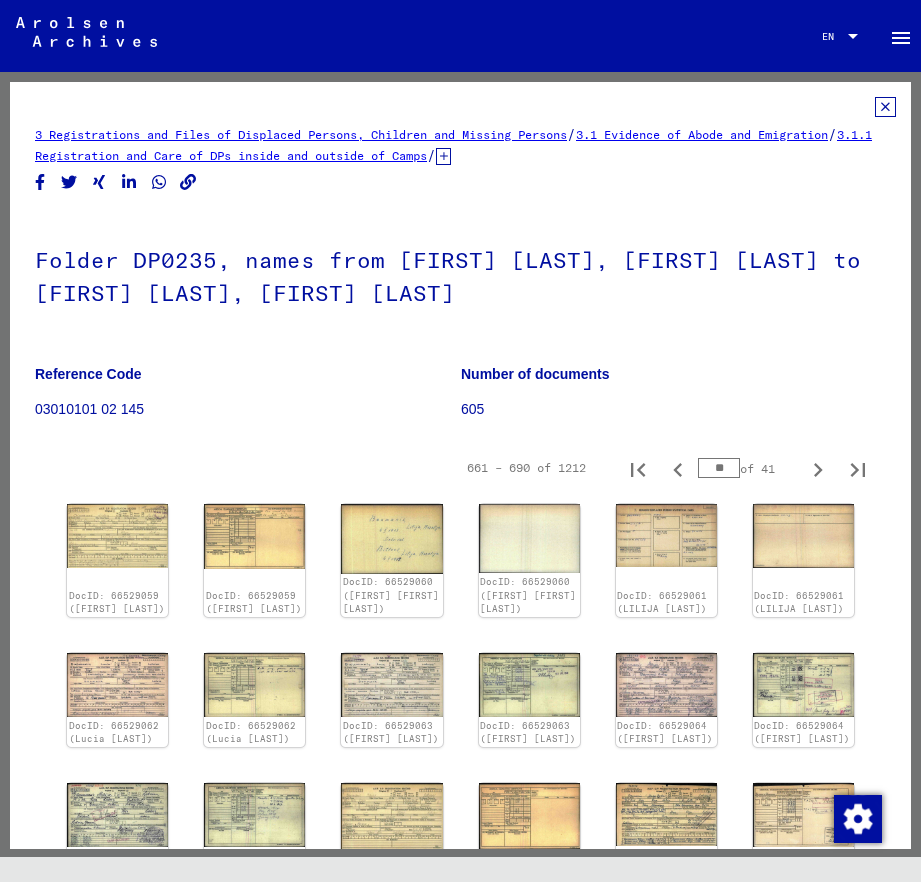 type on "**" 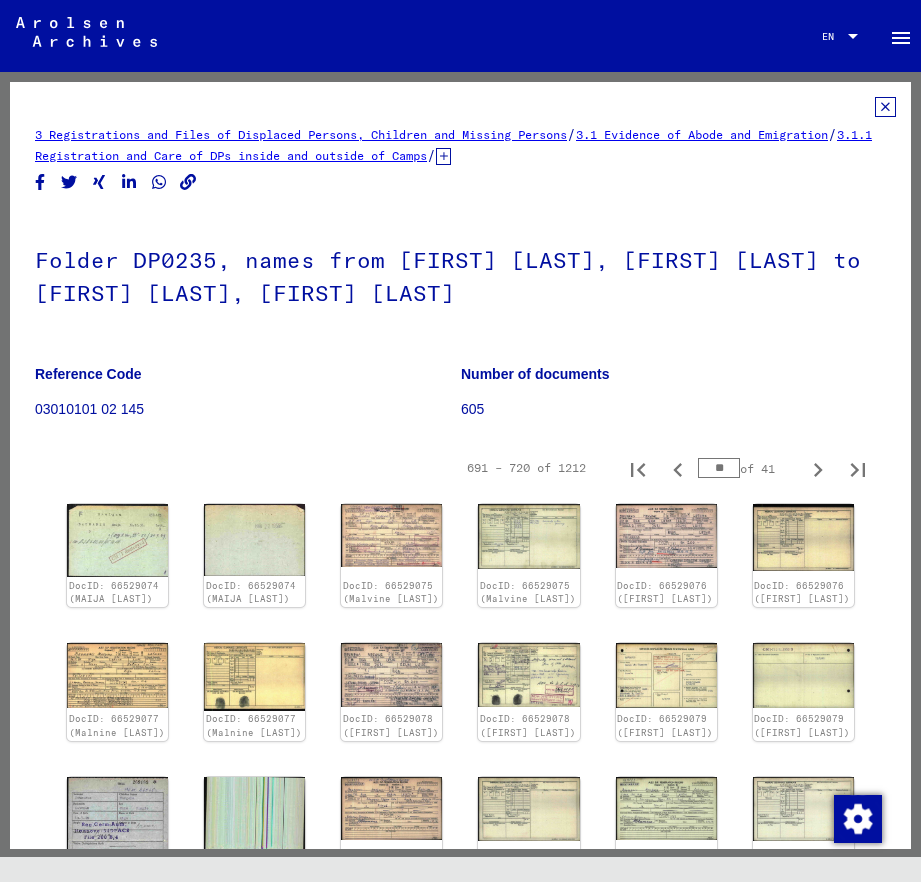 type on "**" 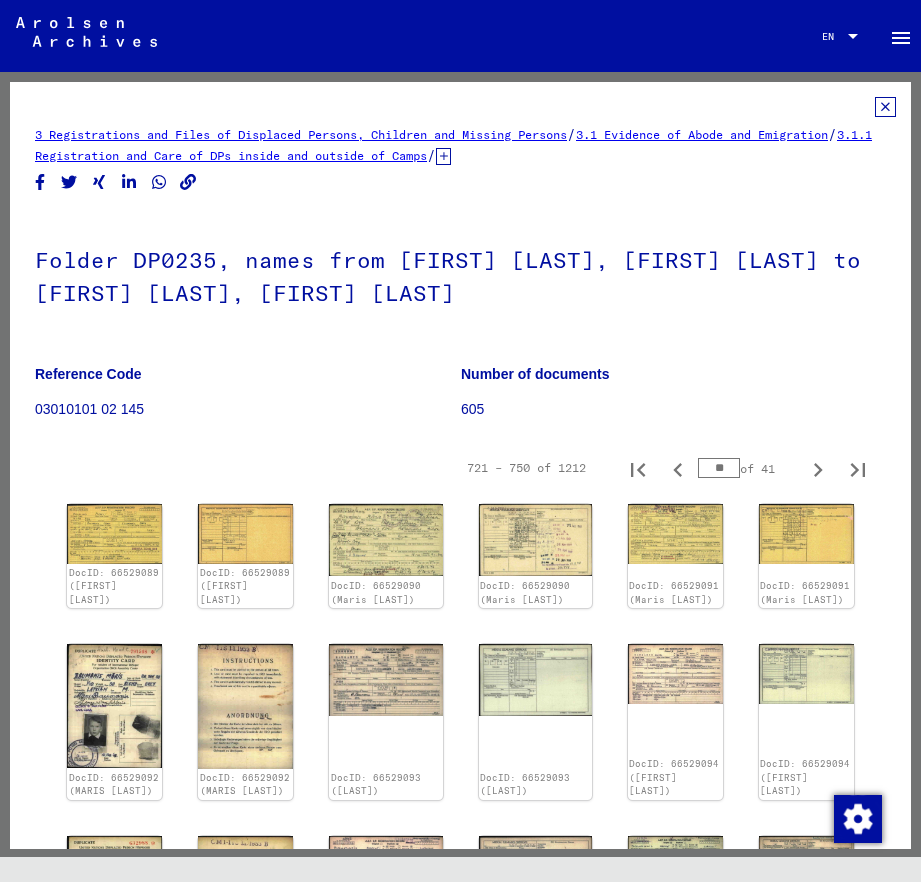 type on "**" 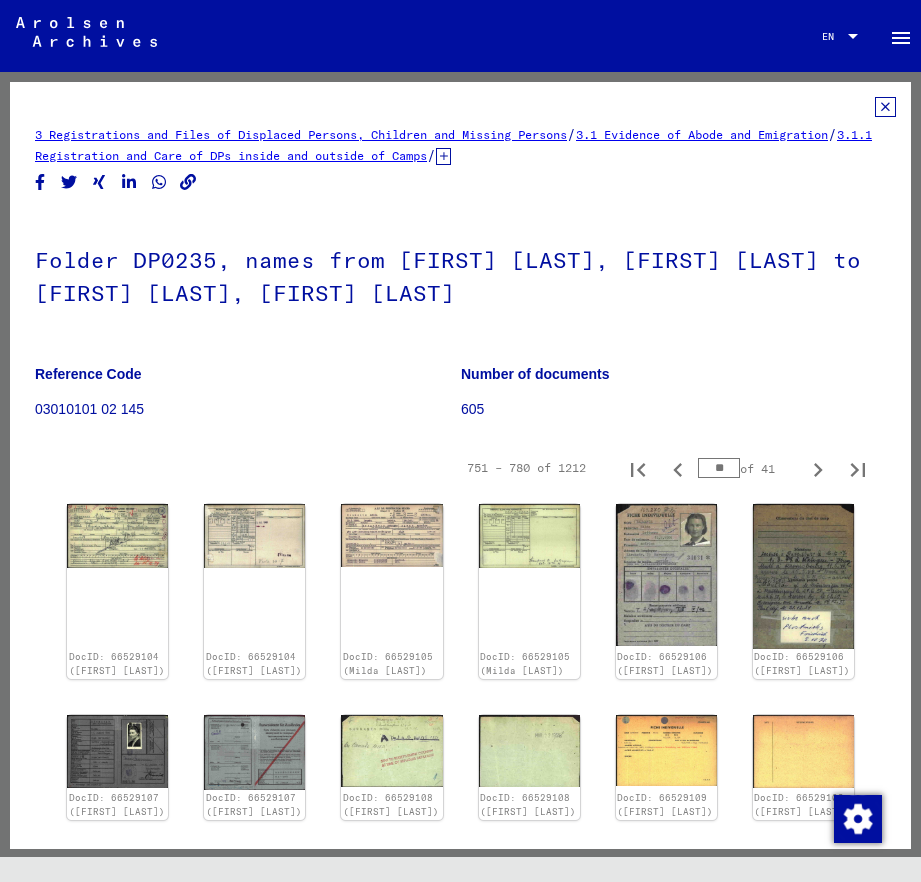 type on "**" 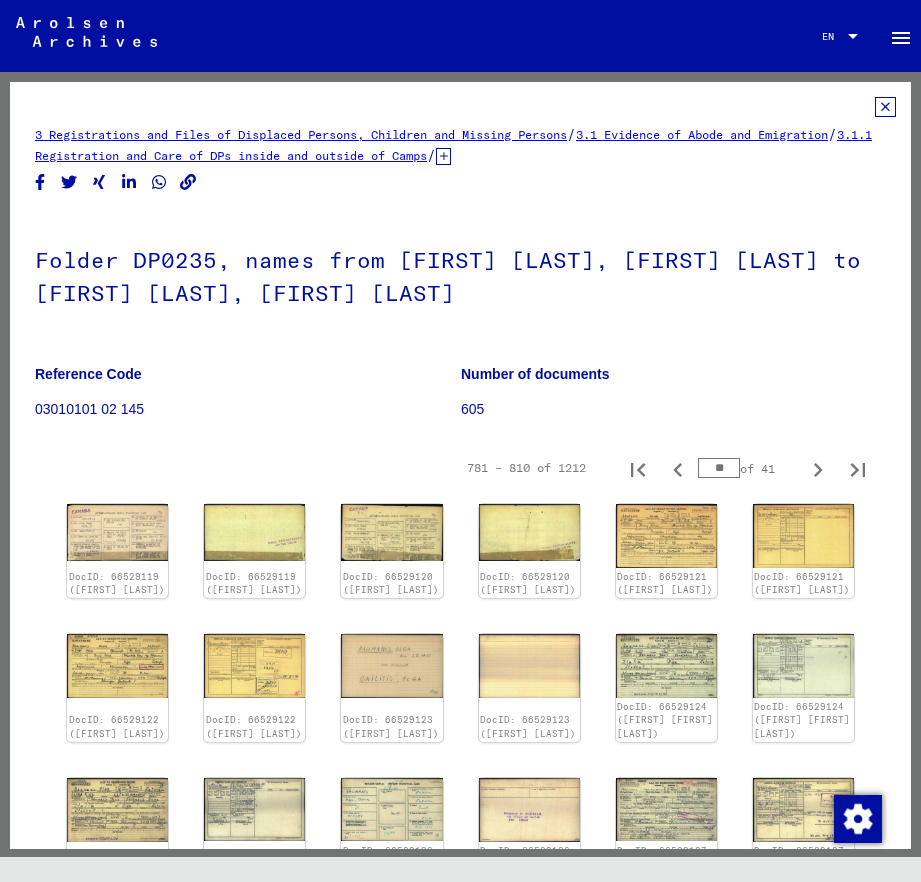 type on "**" 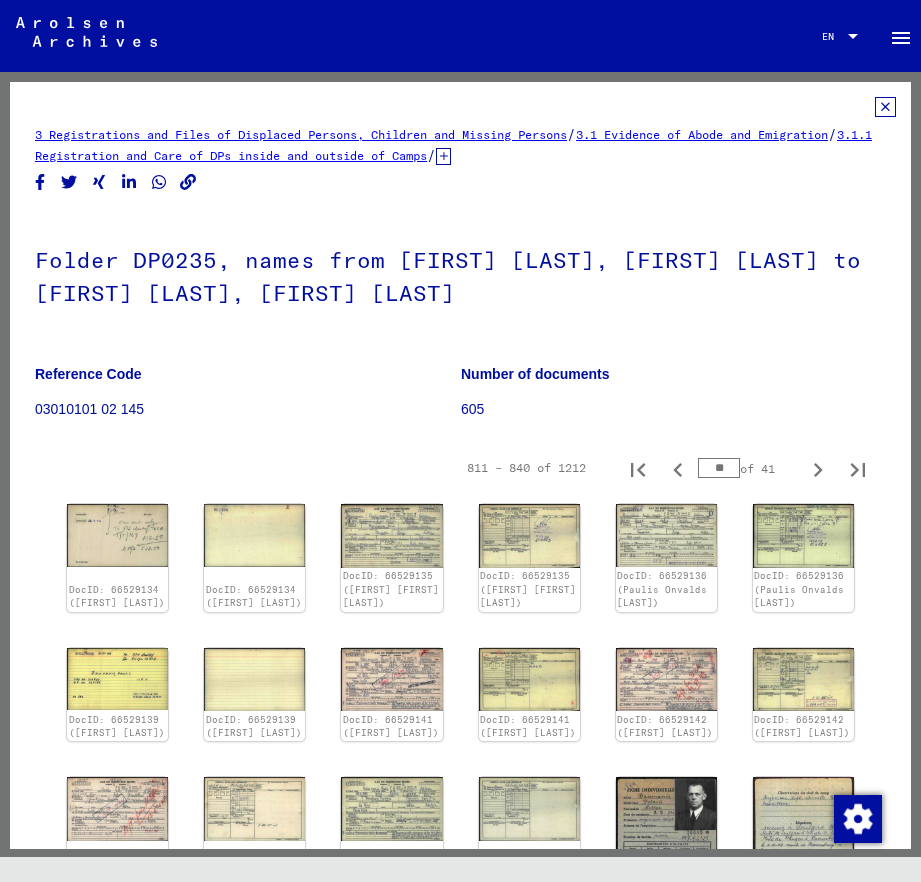 type on "**" 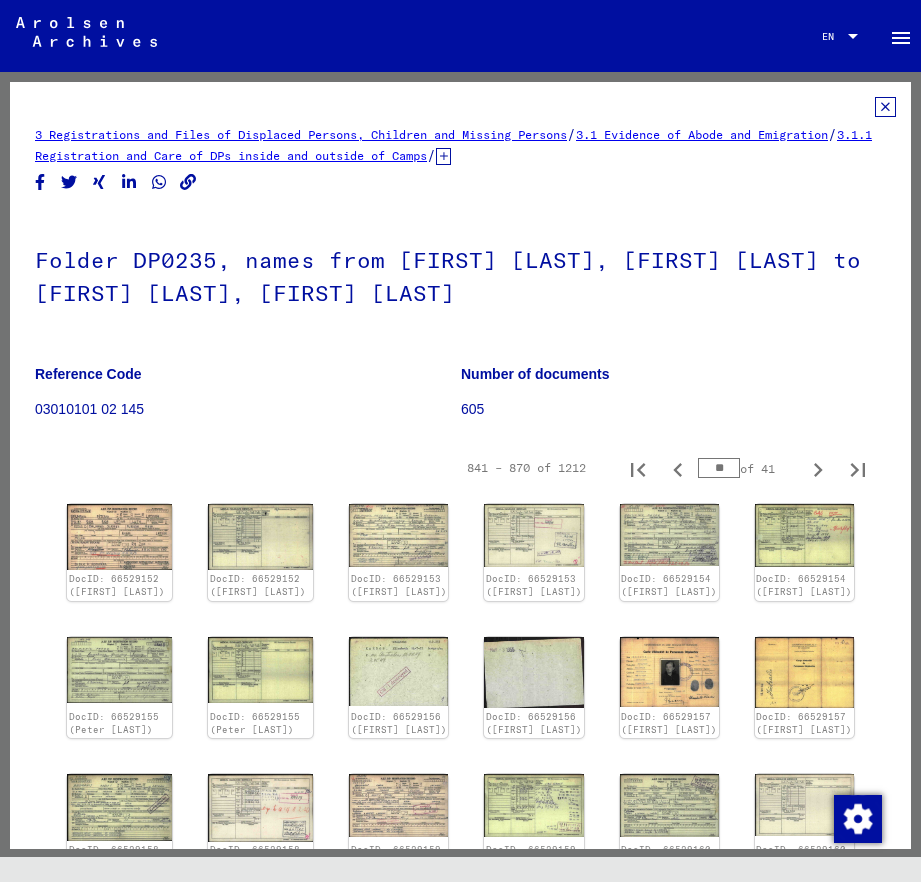 type on "**" 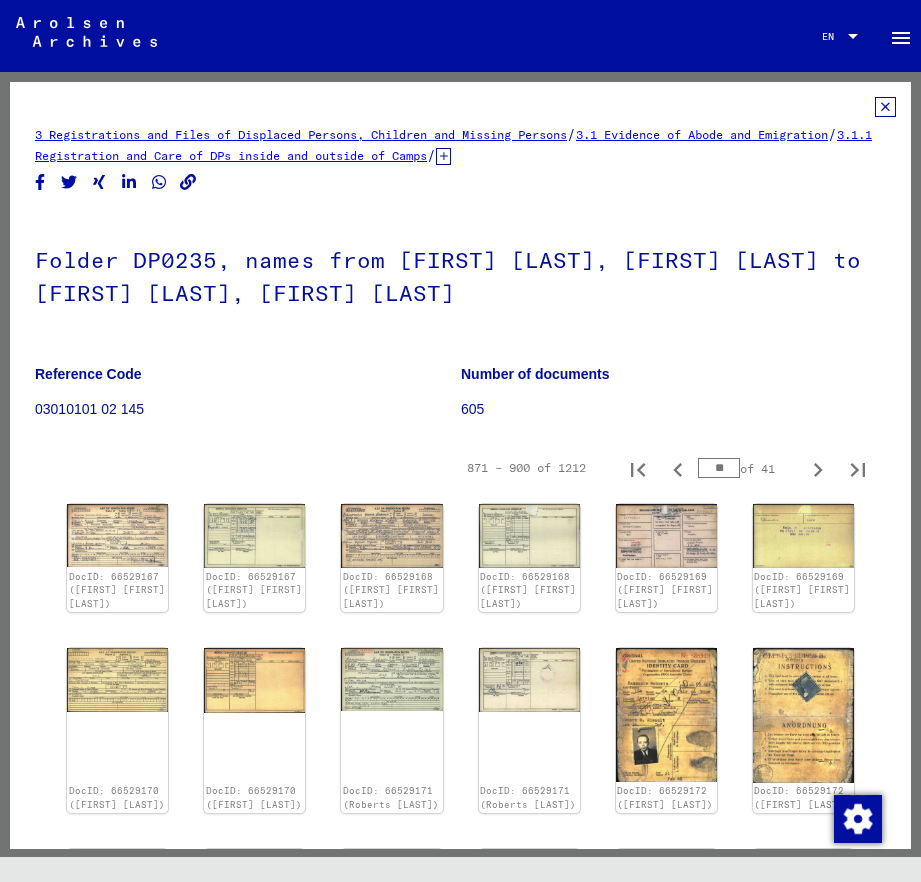 type on "**" 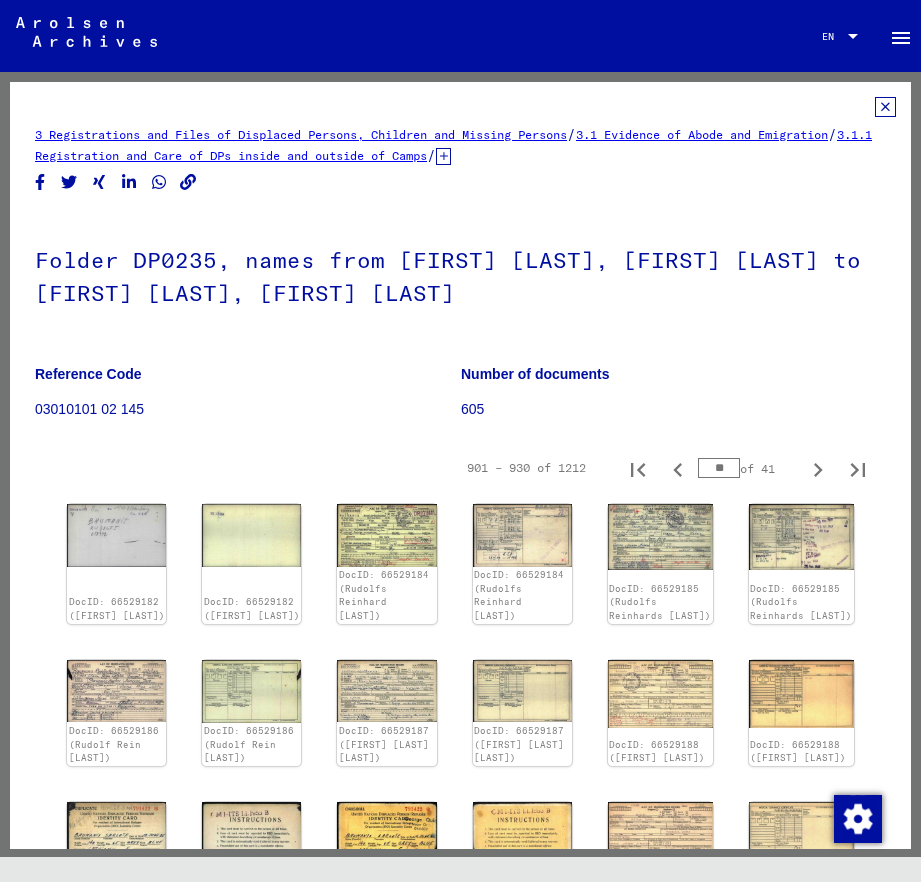 type on "**" 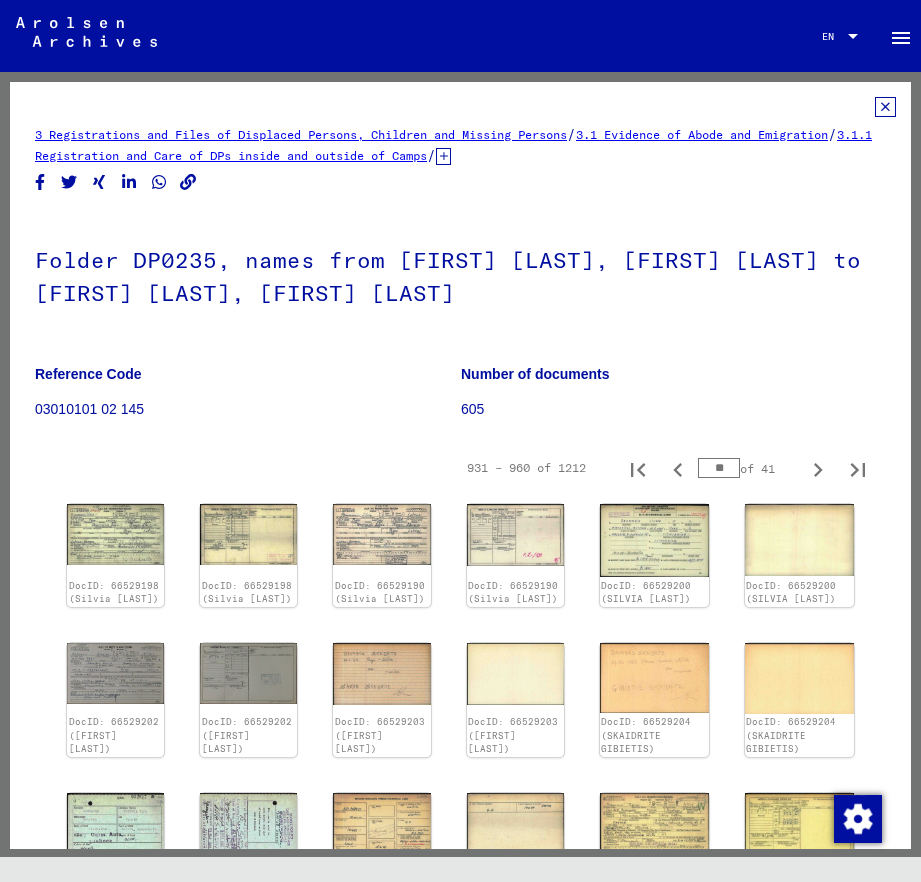 type on "**" 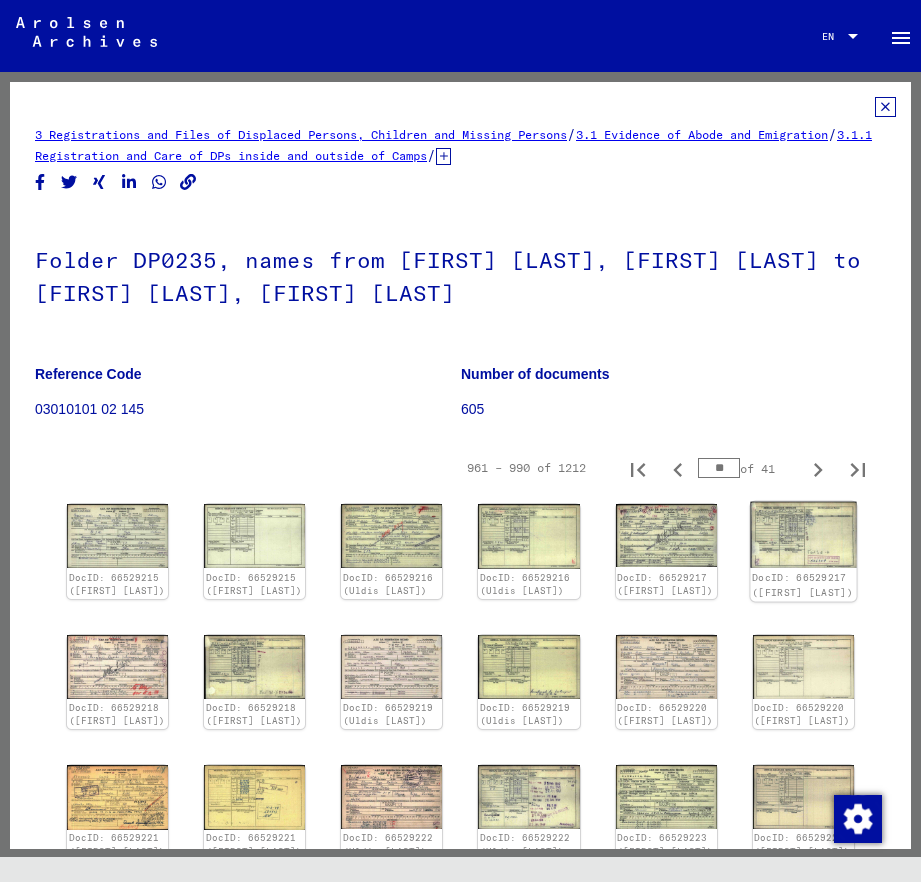 type on "**" 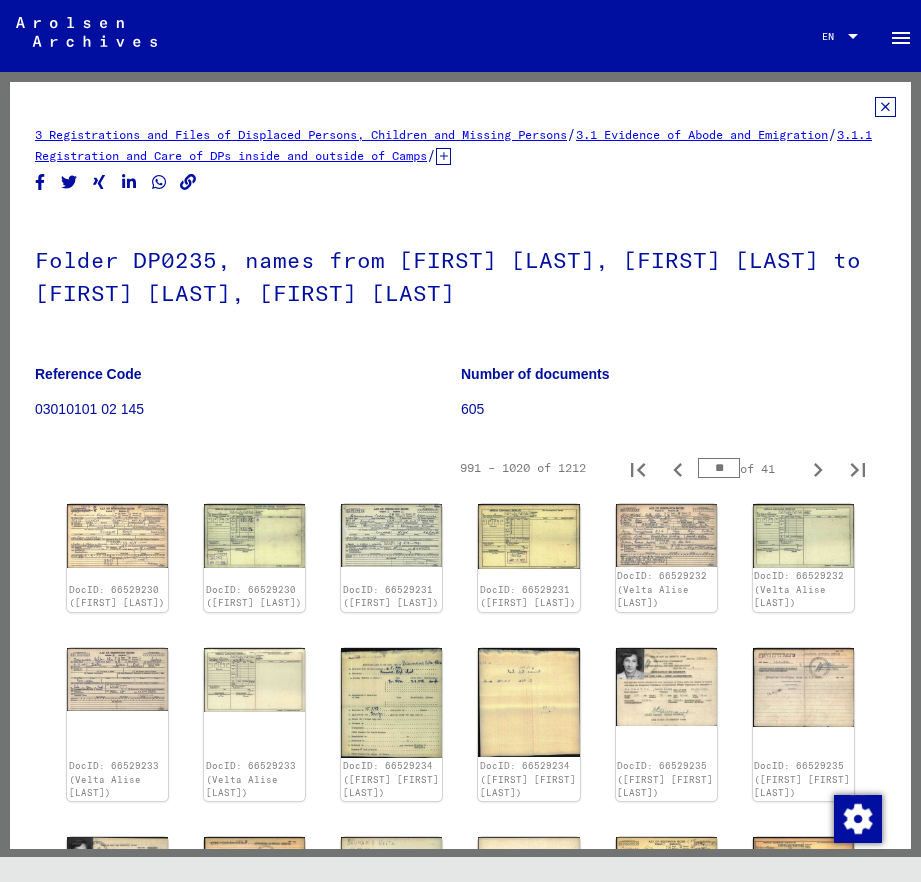 type on "**" 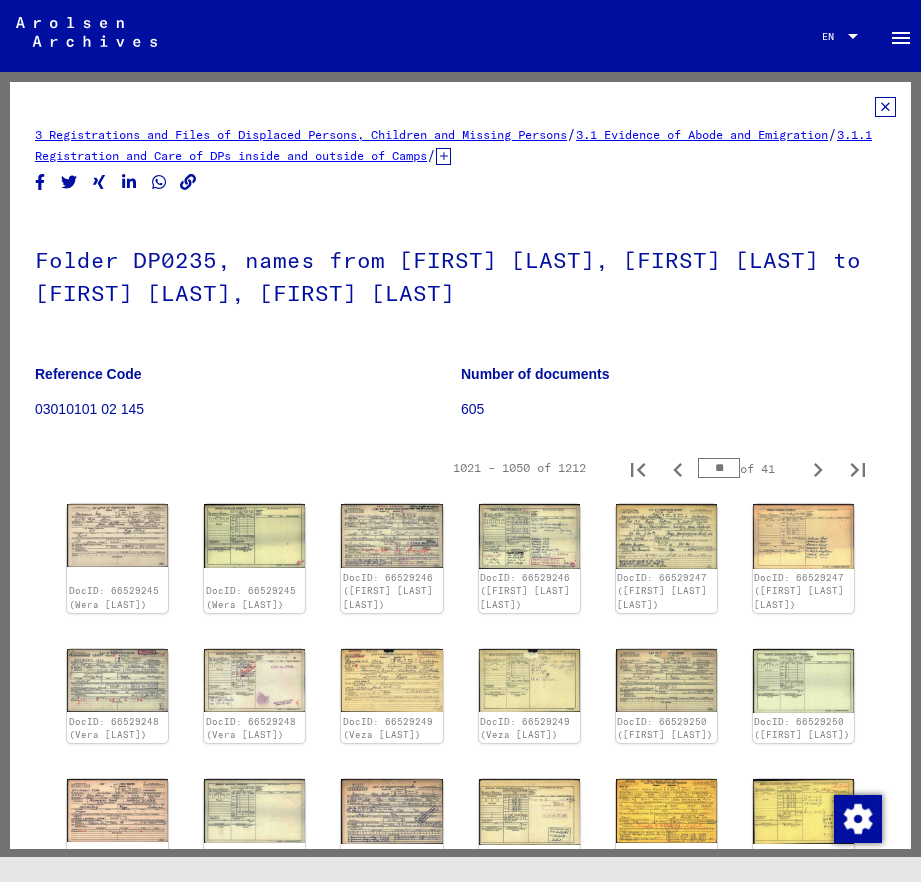 type on "**" 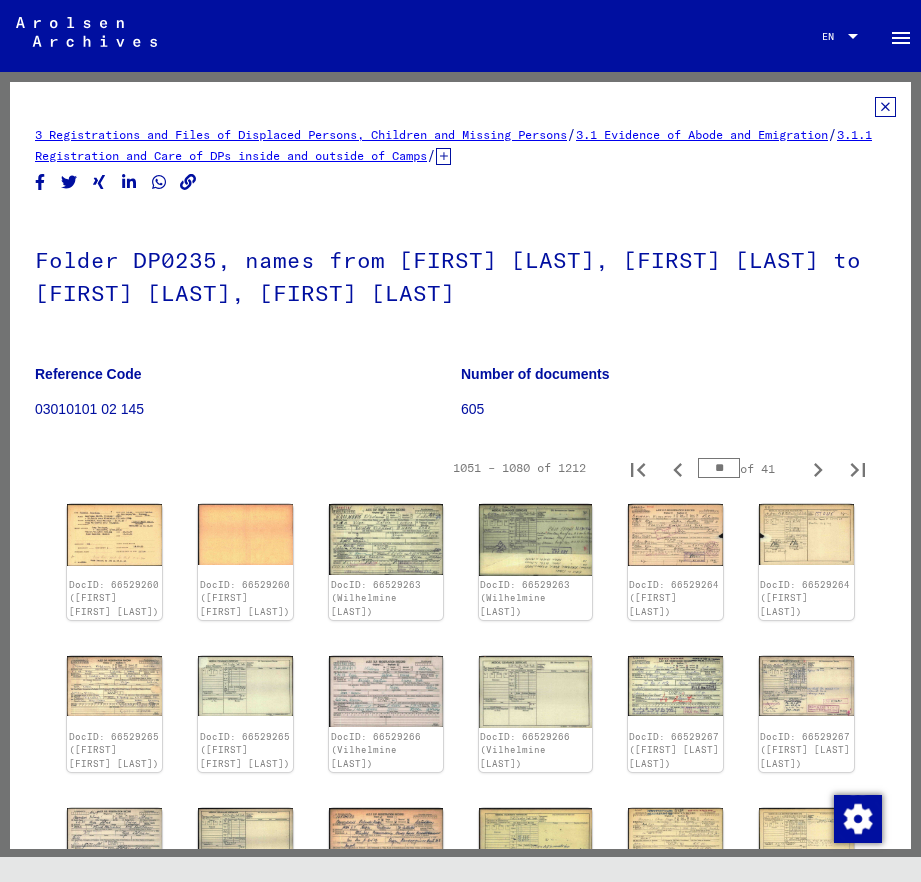 type on "**" 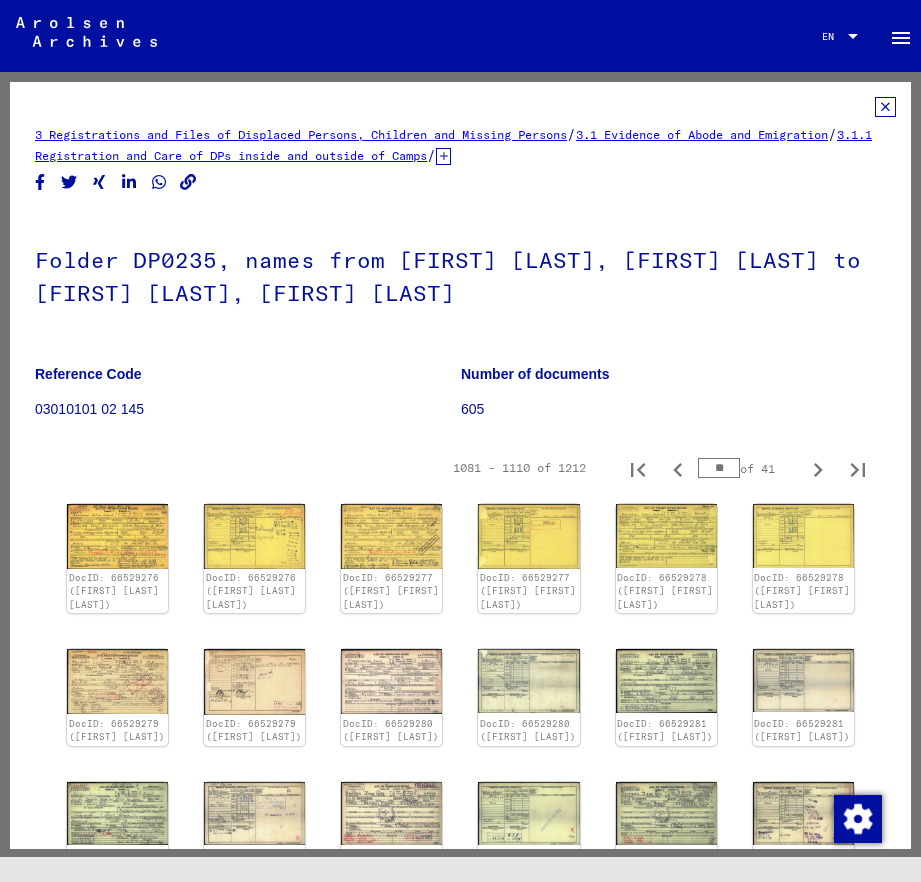 type on "**" 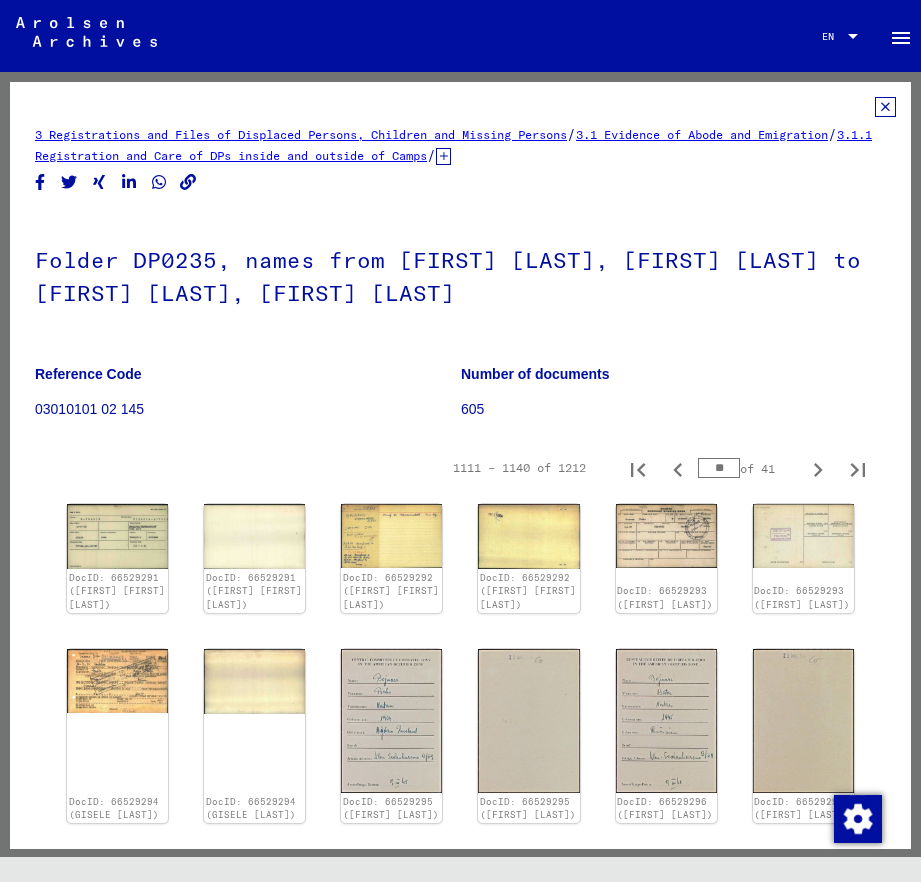 type on "**" 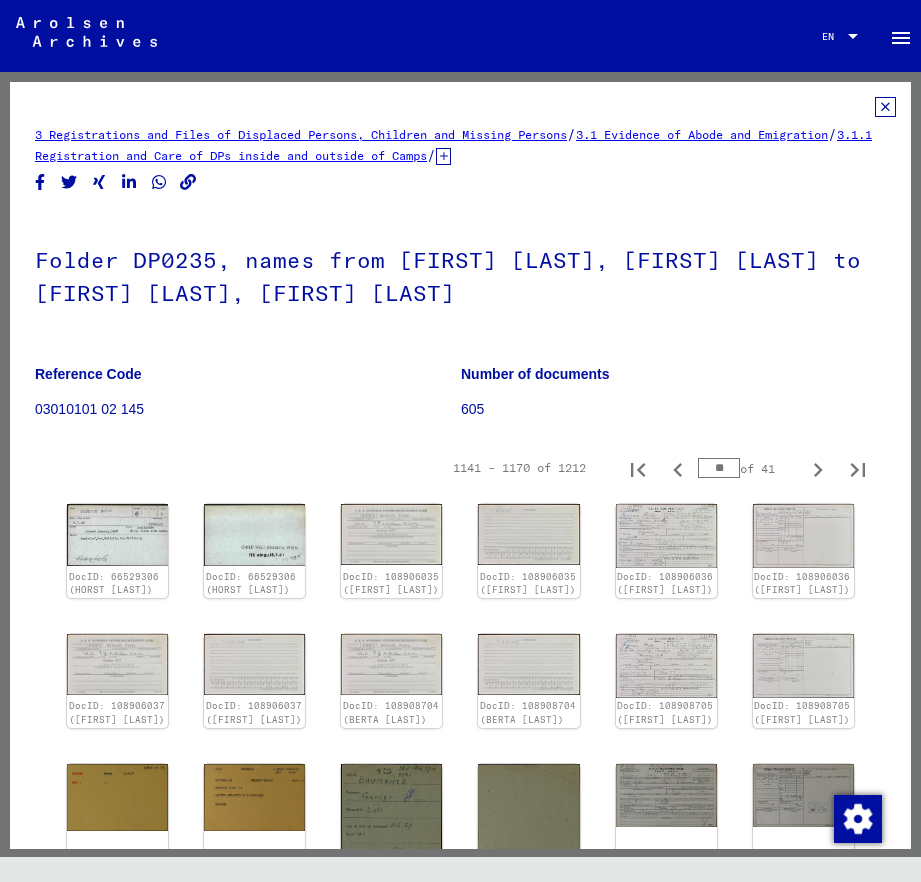 type on "**" 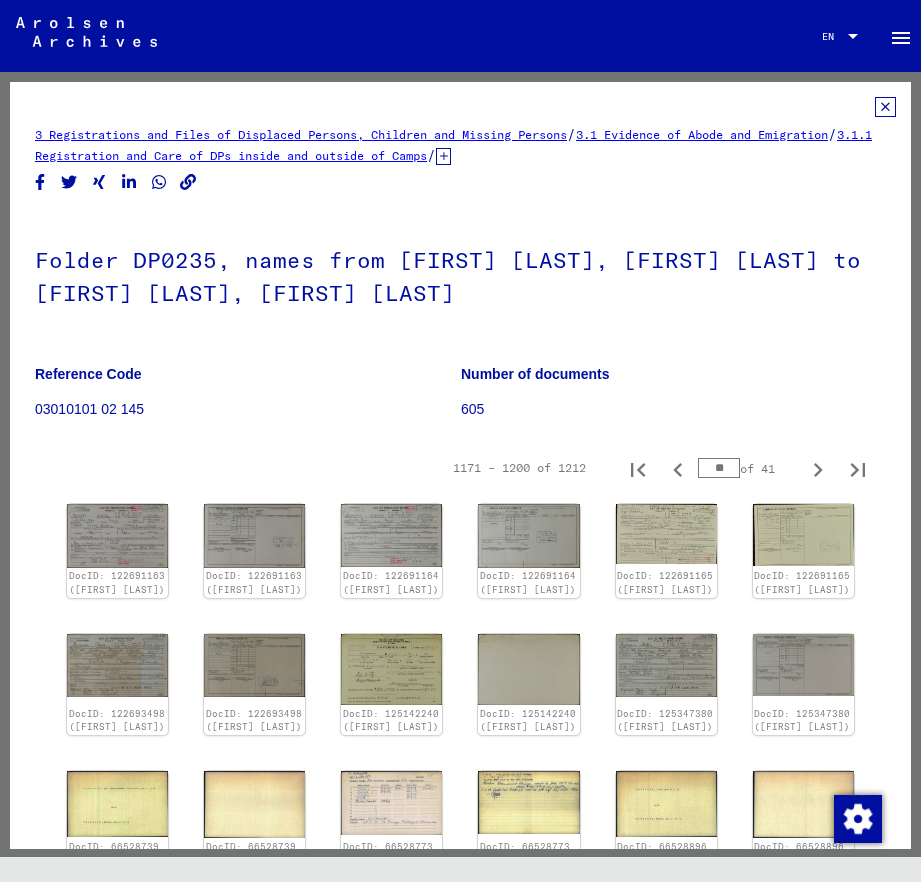 type on "**" 